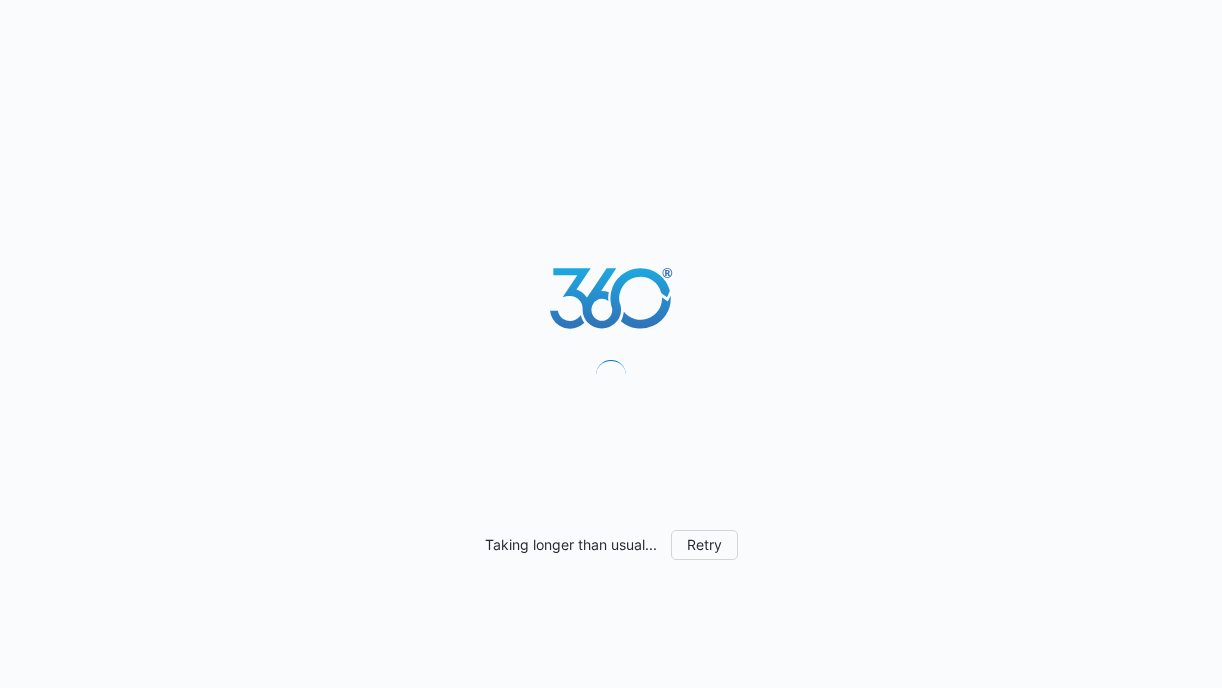 scroll, scrollTop: 0, scrollLeft: 0, axis: both 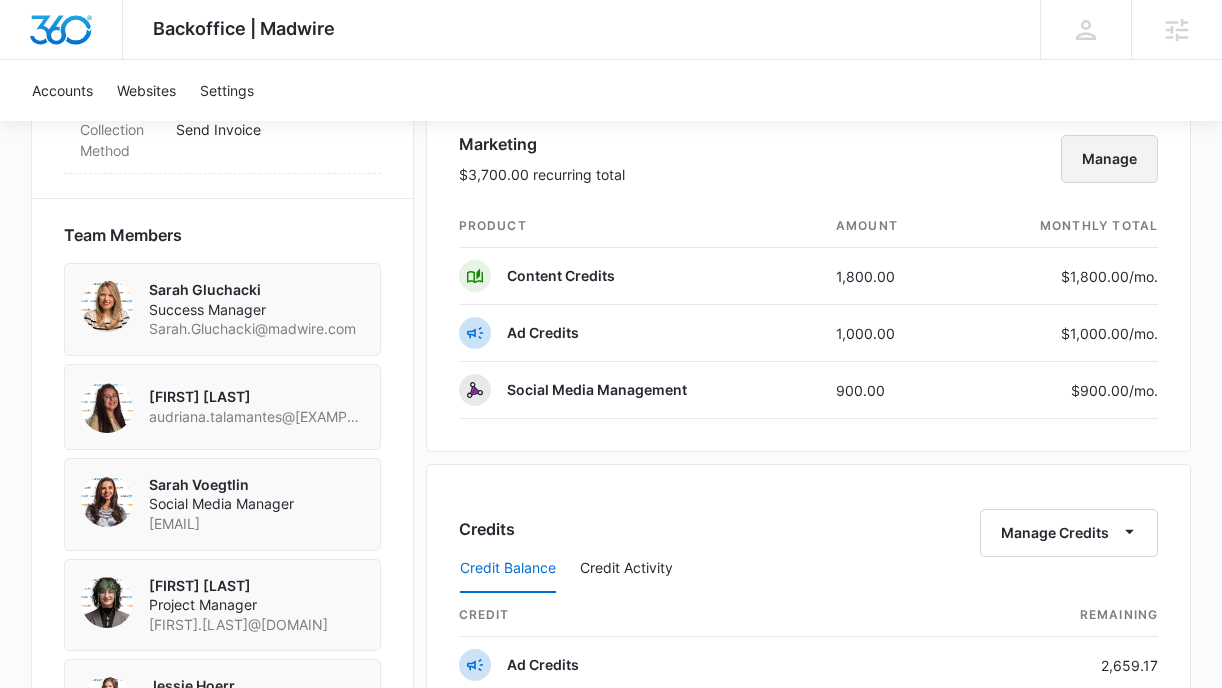 click on "Manage" at bounding box center [1109, 159] 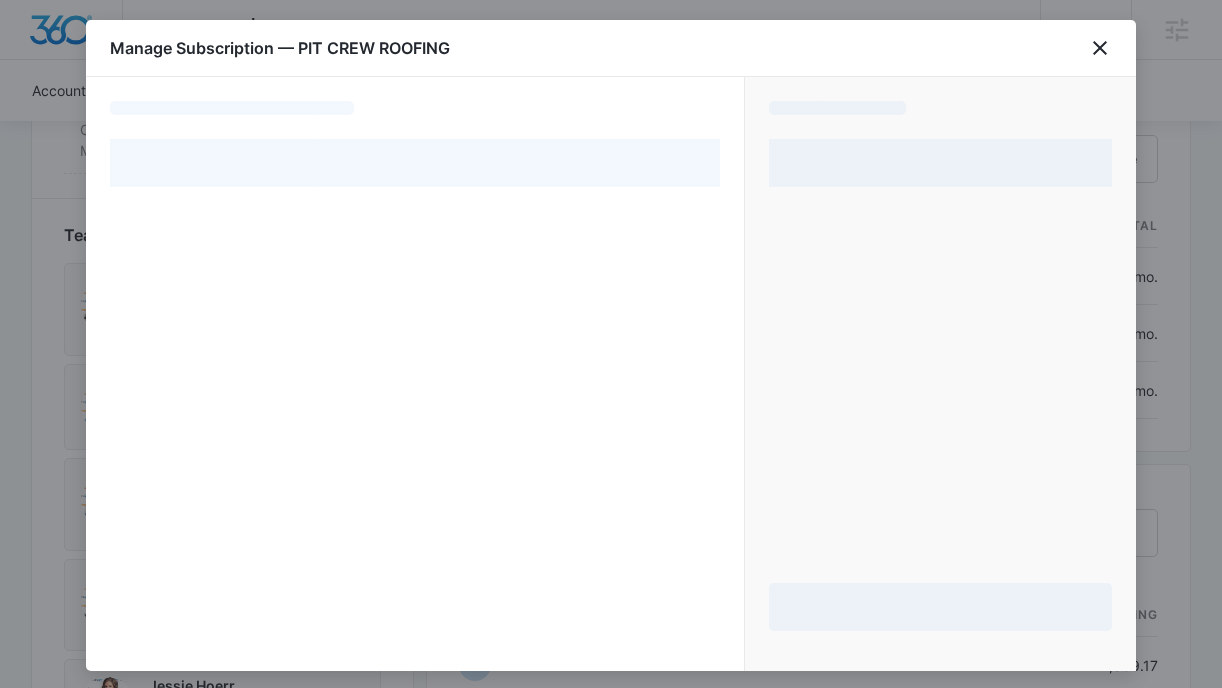select on "MANUAL_INVOICE" 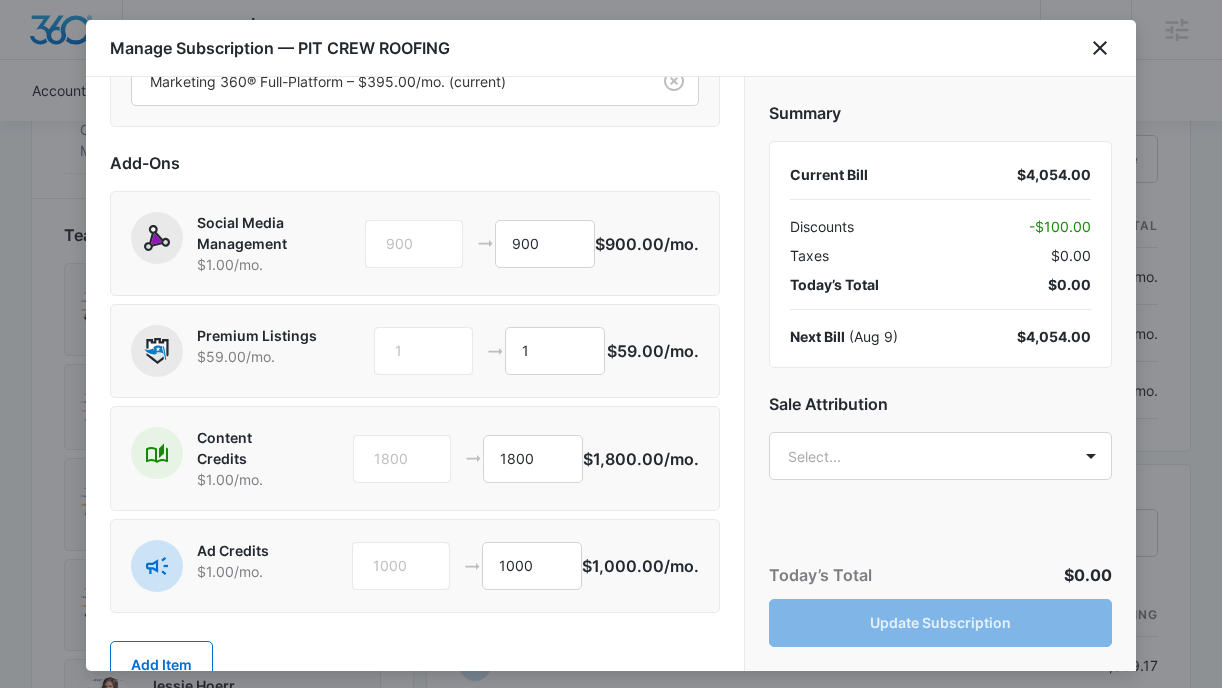 scroll, scrollTop: 104, scrollLeft: 0, axis: vertical 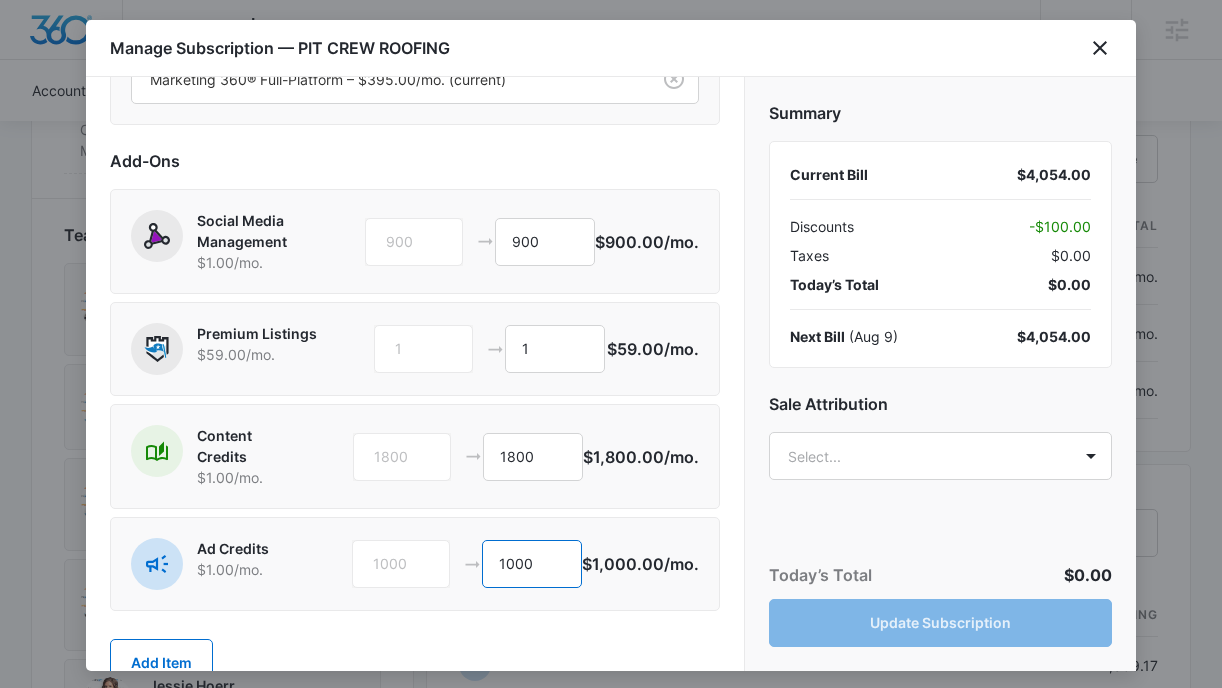 drag, startPoint x: 512, startPoint y: 566, endPoint x: 477, endPoint y: 558, distance: 35.902645 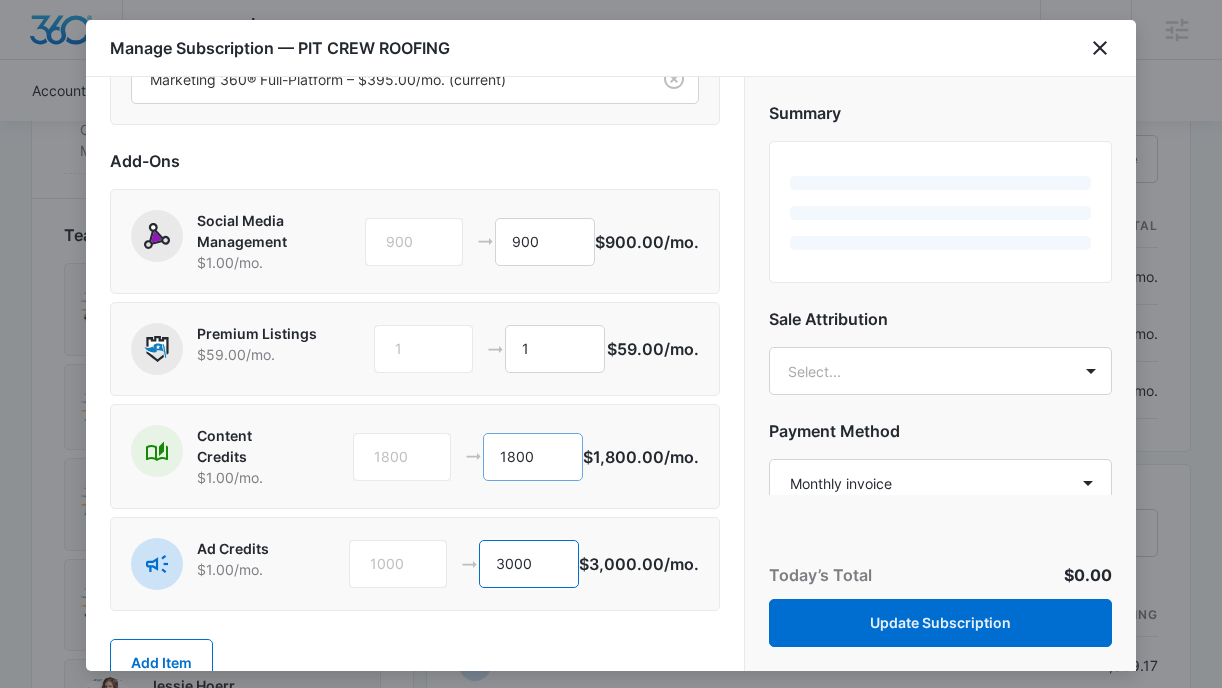 type on "3000" 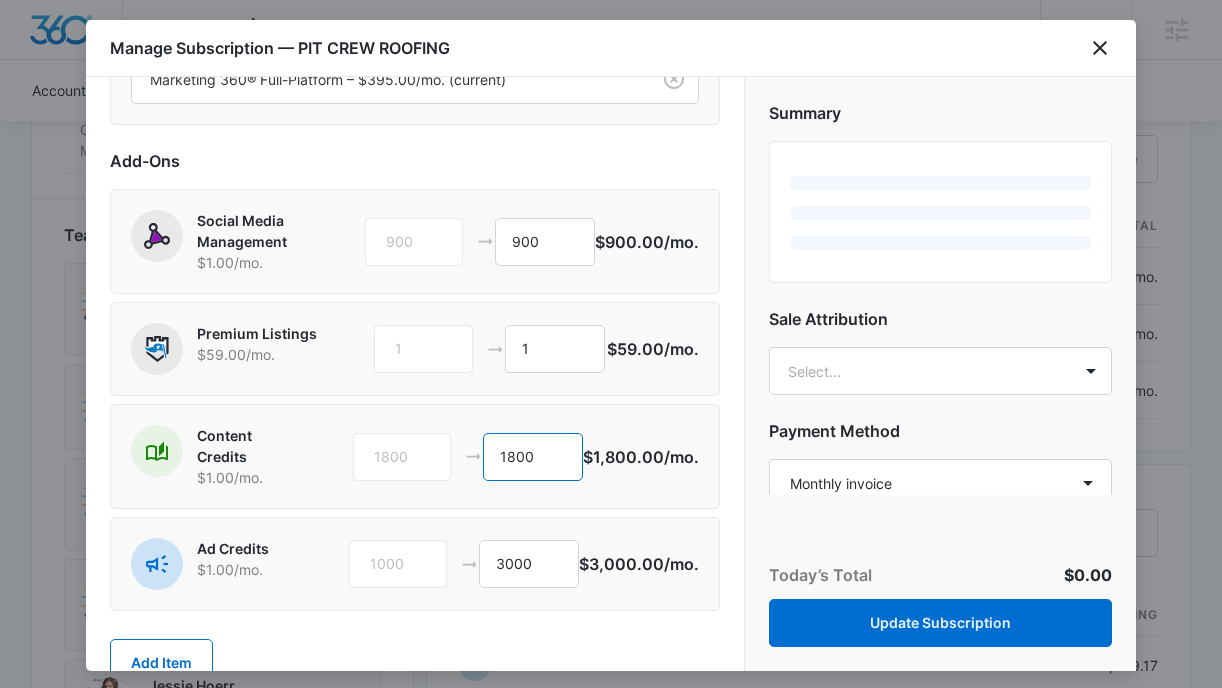 drag, startPoint x: 539, startPoint y: 458, endPoint x: 487, endPoint y: 440, distance: 55.027267 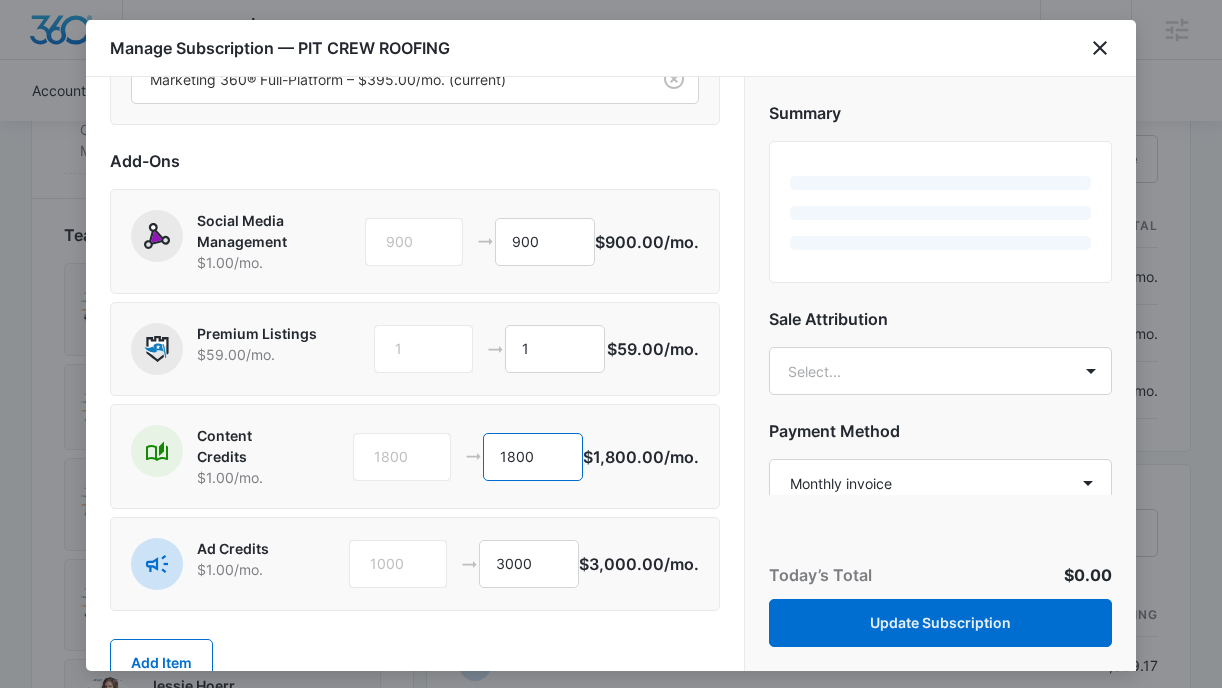 click on "1800" at bounding box center (533, 457) 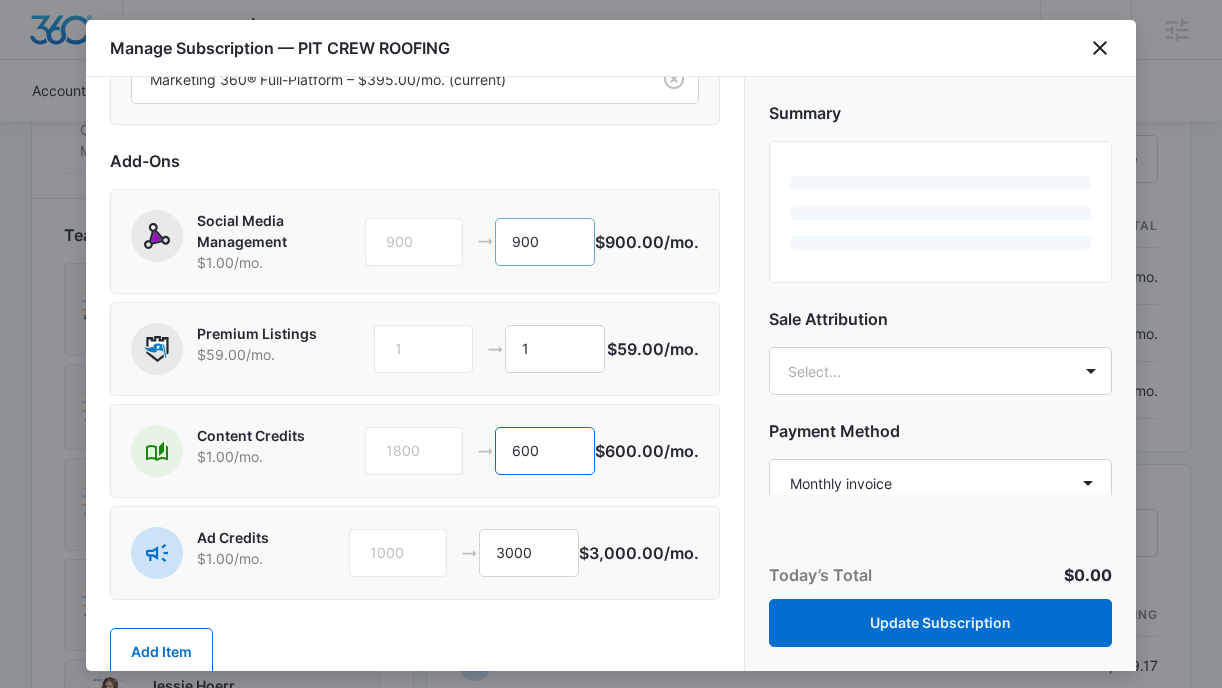 type on "600" 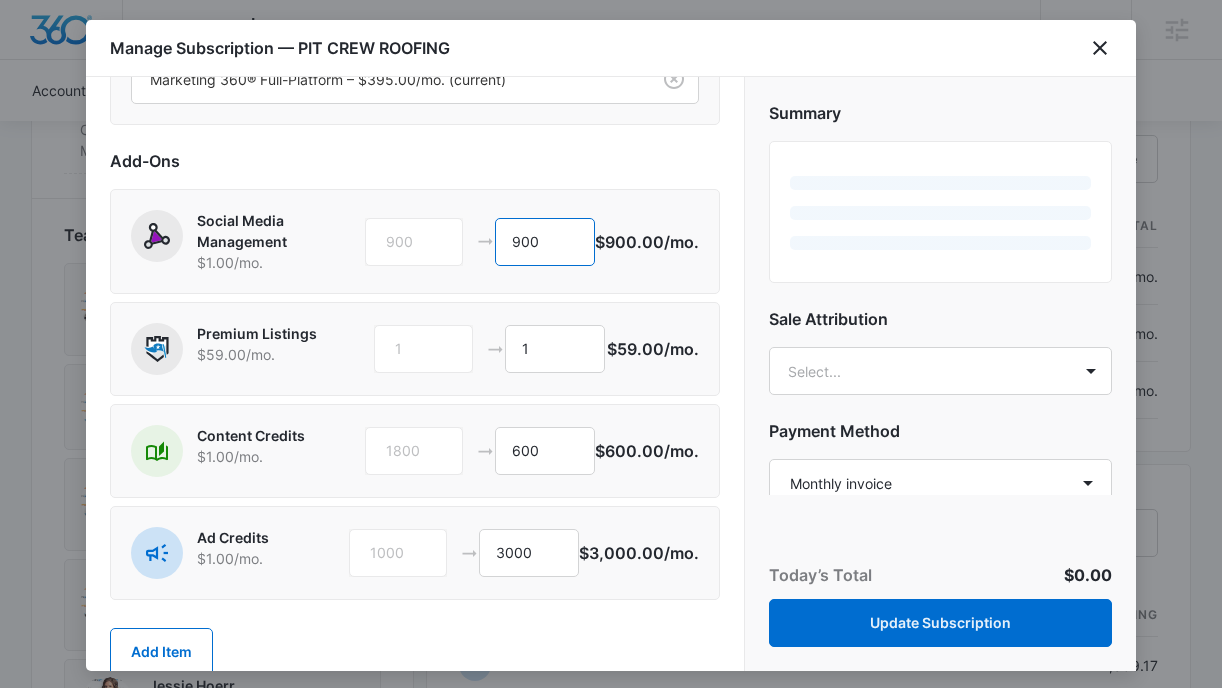 drag, startPoint x: 532, startPoint y: 231, endPoint x: 480, endPoint y: 207, distance: 57.271286 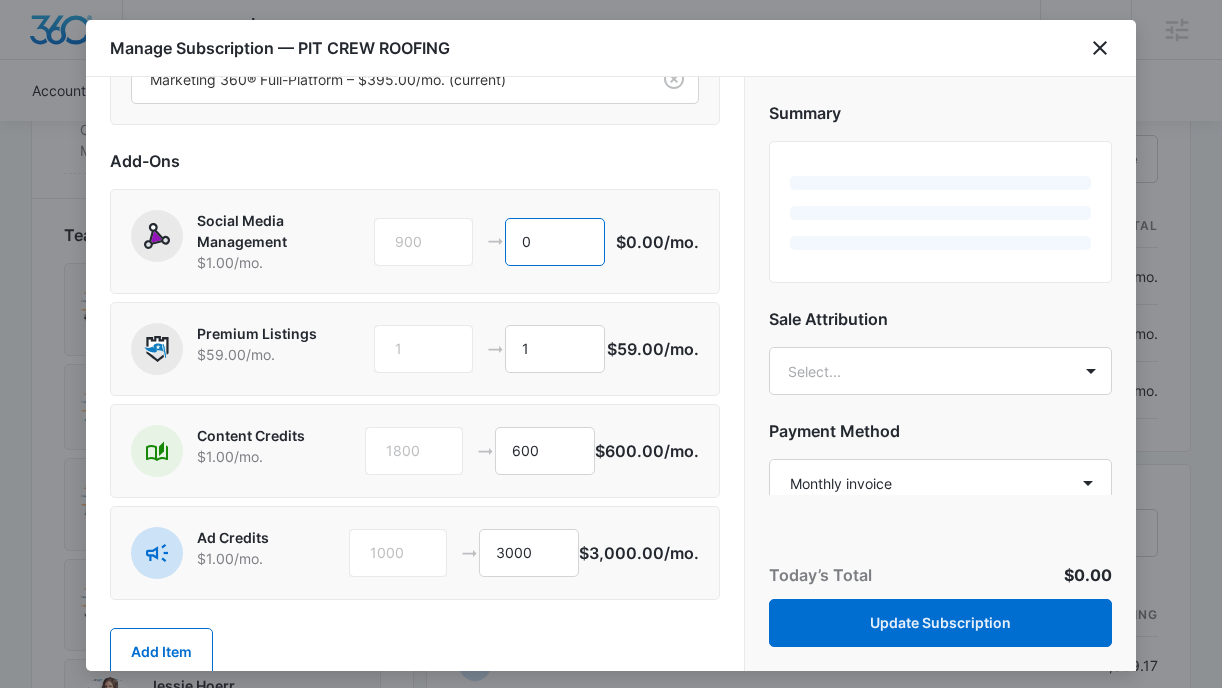 type on "0" 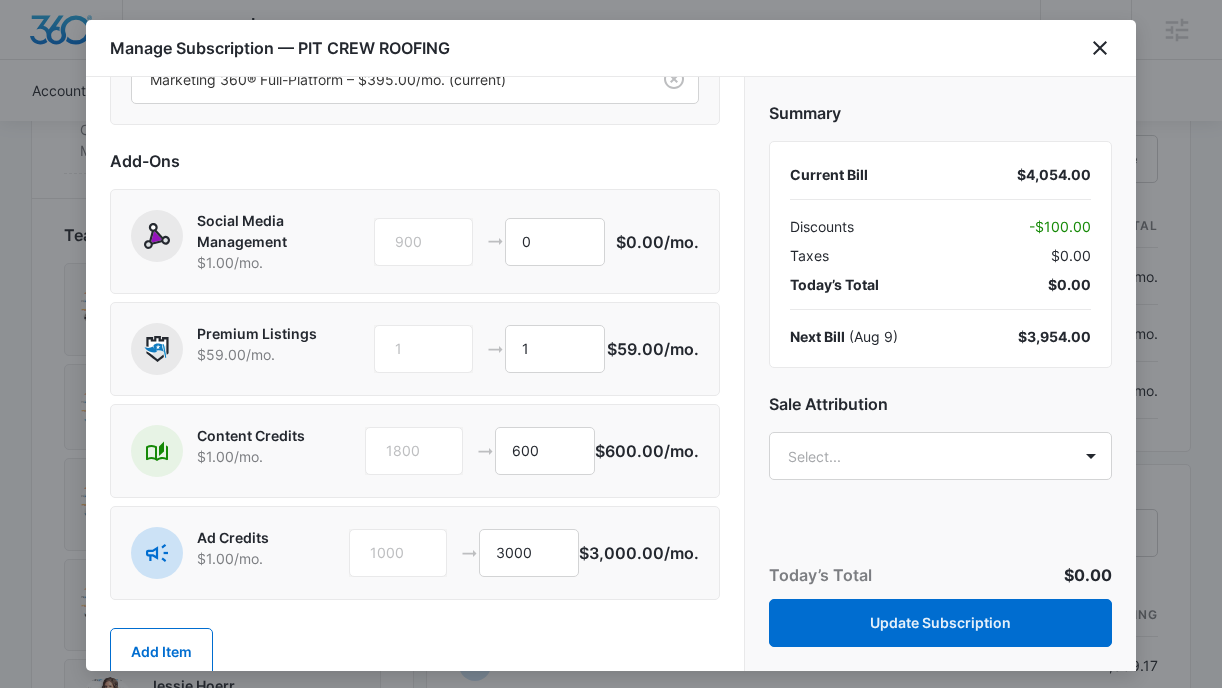 click on "Social Media Management $1.00 /mo. 900 0 $0.00 /mo." at bounding box center (415, 241) 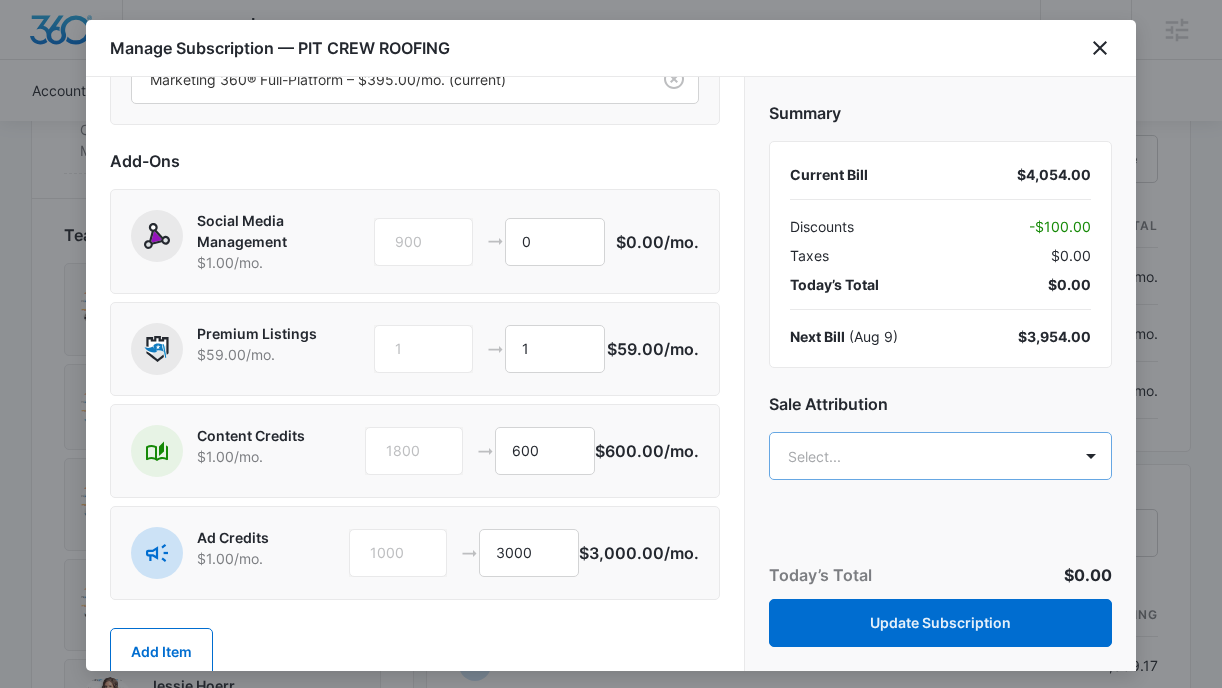 click on "[BILLING] [ADDRESS] [NUMBER] [STREET] [CITY] , [STATE] [ZIP] [US] [LOCAL] [TIME] [AMERICA] [NEW] [YORK] [INDUSTRY] [CONTRACTOR] [LIFETIME] [YEAR] [MONTHS] [LAST] [ACTIVE] [LEAD] [SOURCE] [PARTNER] [STRIPE] [ID] [COLLECTION] [METHOD] [SEND] [INVOICE] [TEAM] [MEMBERS] [FIRST] [LAST] [SUCCESS] [MANAGER] [FIRST].[LAST] [FIRST] [LAST] [SOCIAL] [MEDIA] [MANAGER] [FIRST].[LAST] [FIRST] [LAST] [PROJECT] [MANAGER] [FIRST].[LAST] [FIRST] [LAST] [AD] [SPECIALIST] [FIRST].[LAST] [FIRST] [LAST] [BILLING] [TO] : [PAID]" at bounding box center (611, 342) 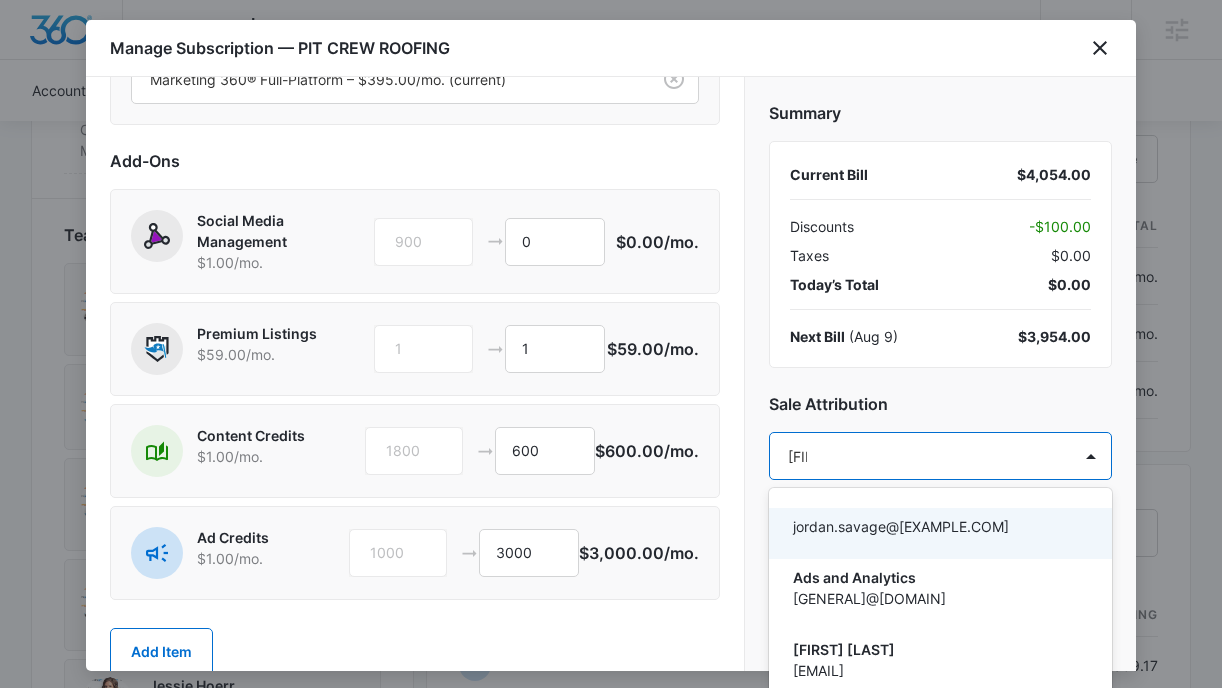 type on "[FIRST]" 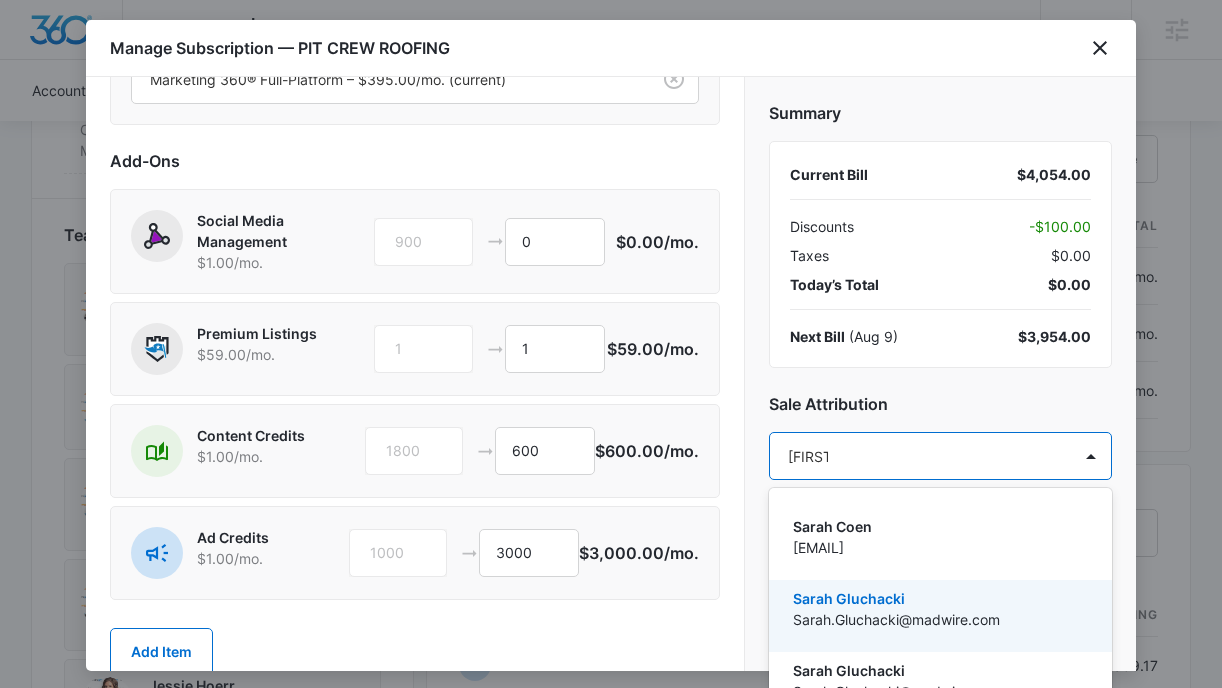 click on "Sarah Gluchacki" at bounding box center (938, 598) 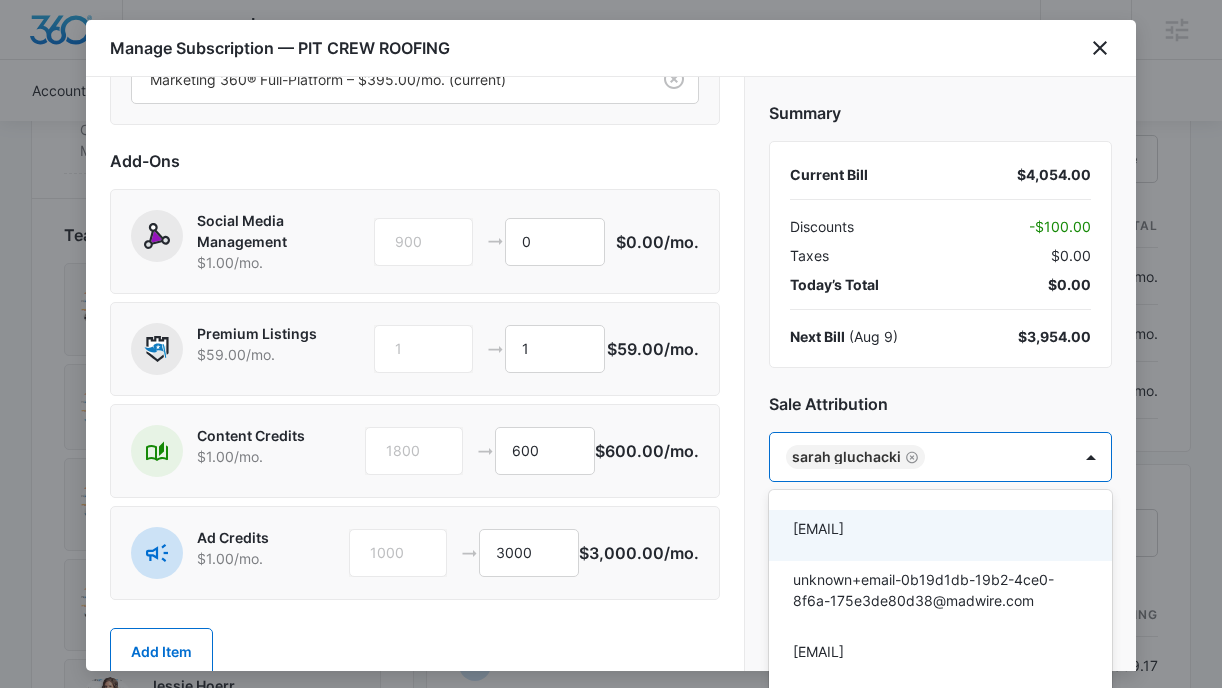click at bounding box center (611, 344) 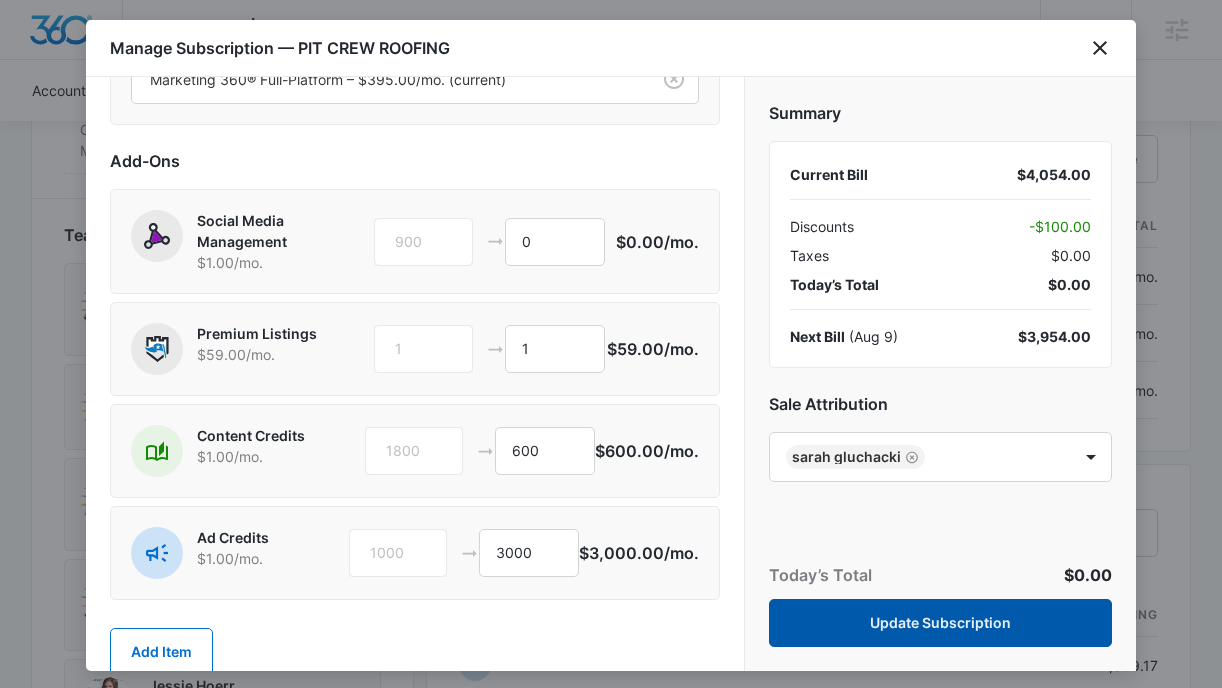 click on "Update Subscription" at bounding box center (940, 623) 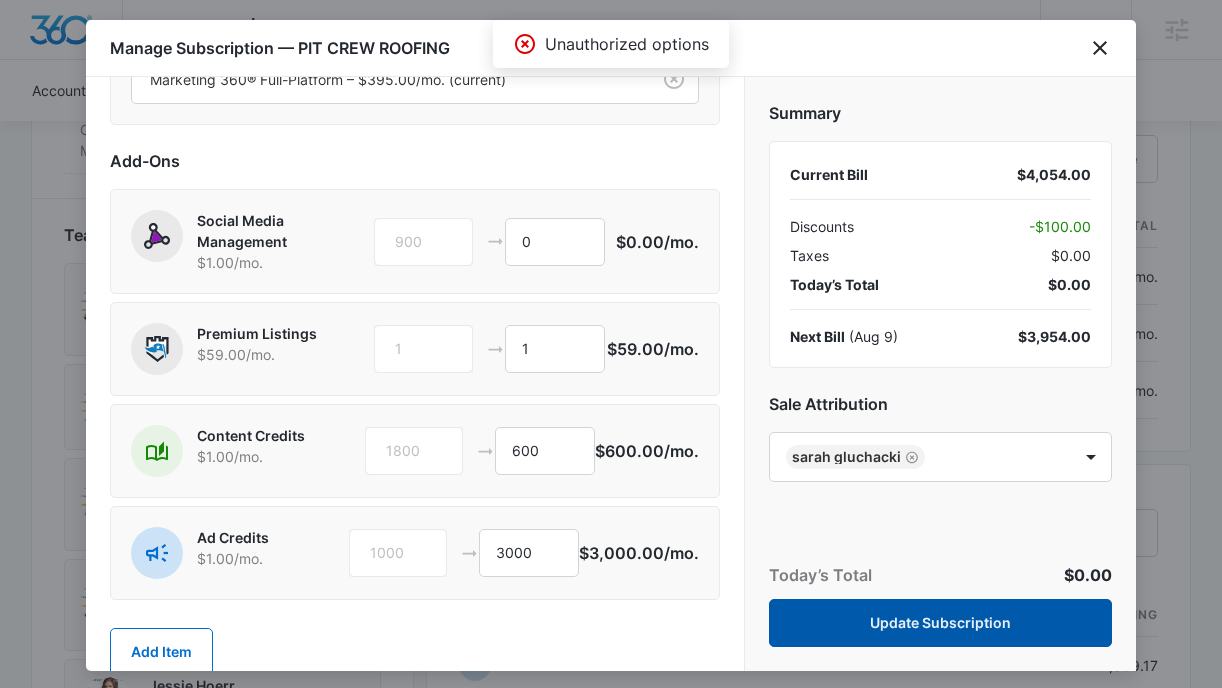 click on "Update Subscription" at bounding box center (940, 623) 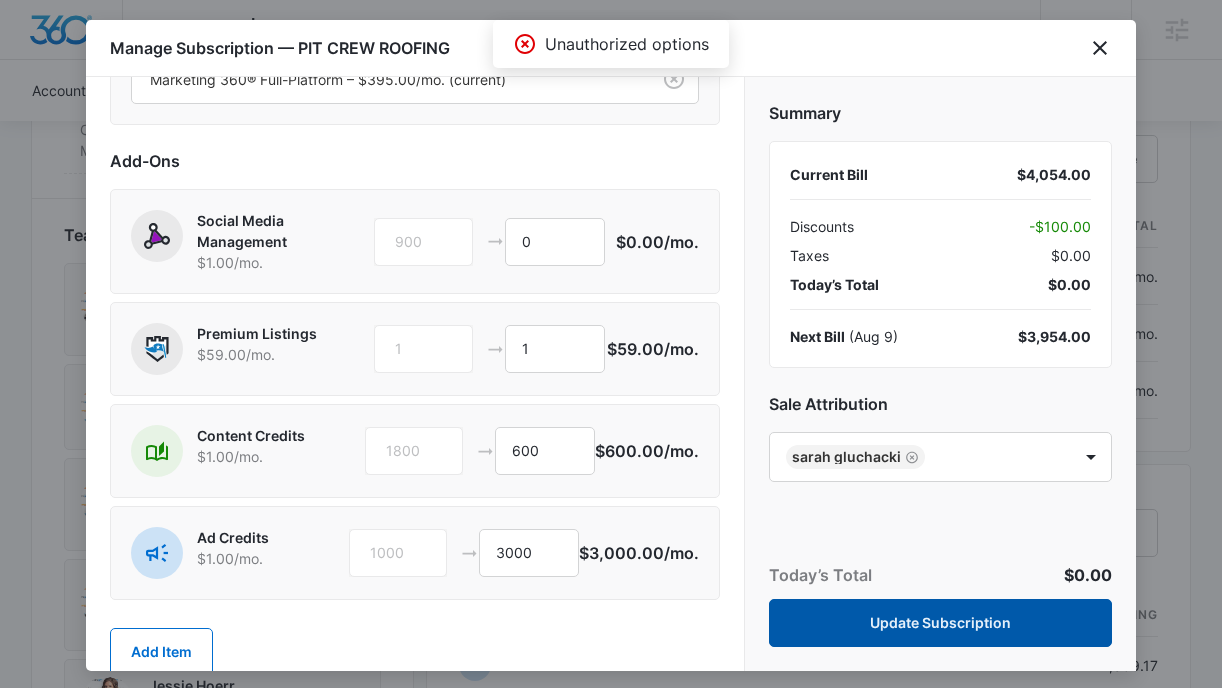 click on "Update Subscription" at bounding box center (940, 623) 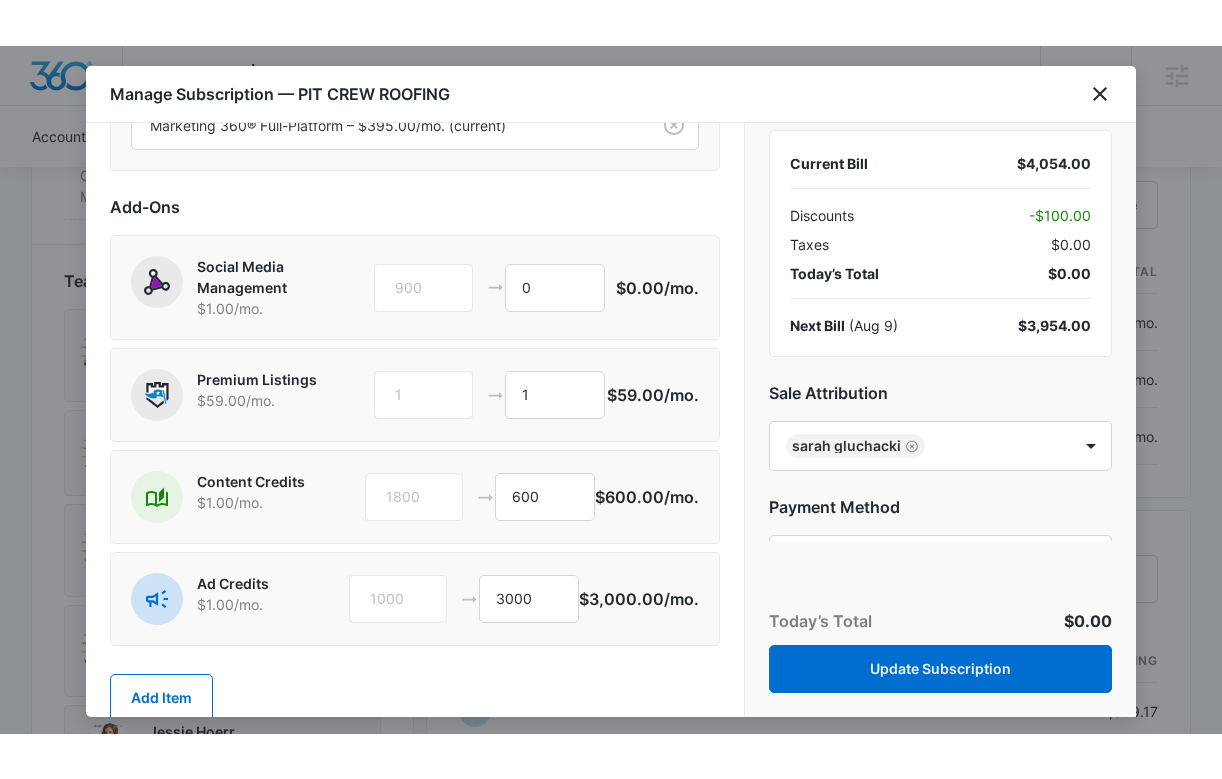 scroll, scrollTop: 0, scrollLeft: 0, axis: both 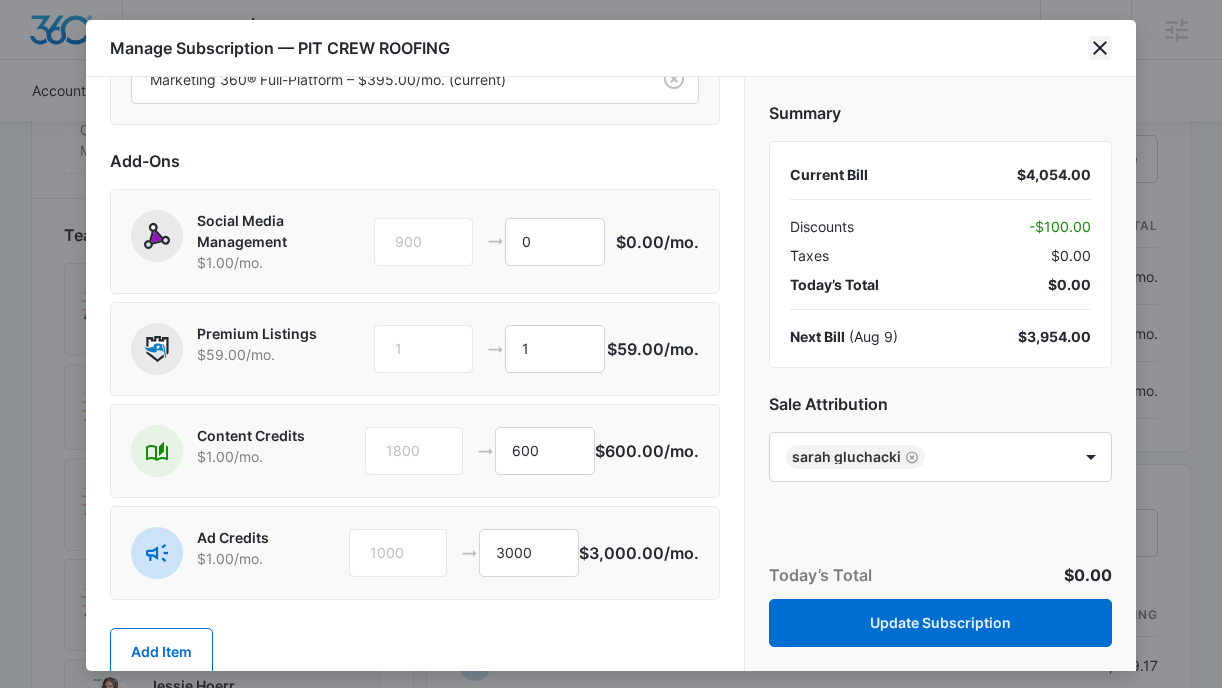 click 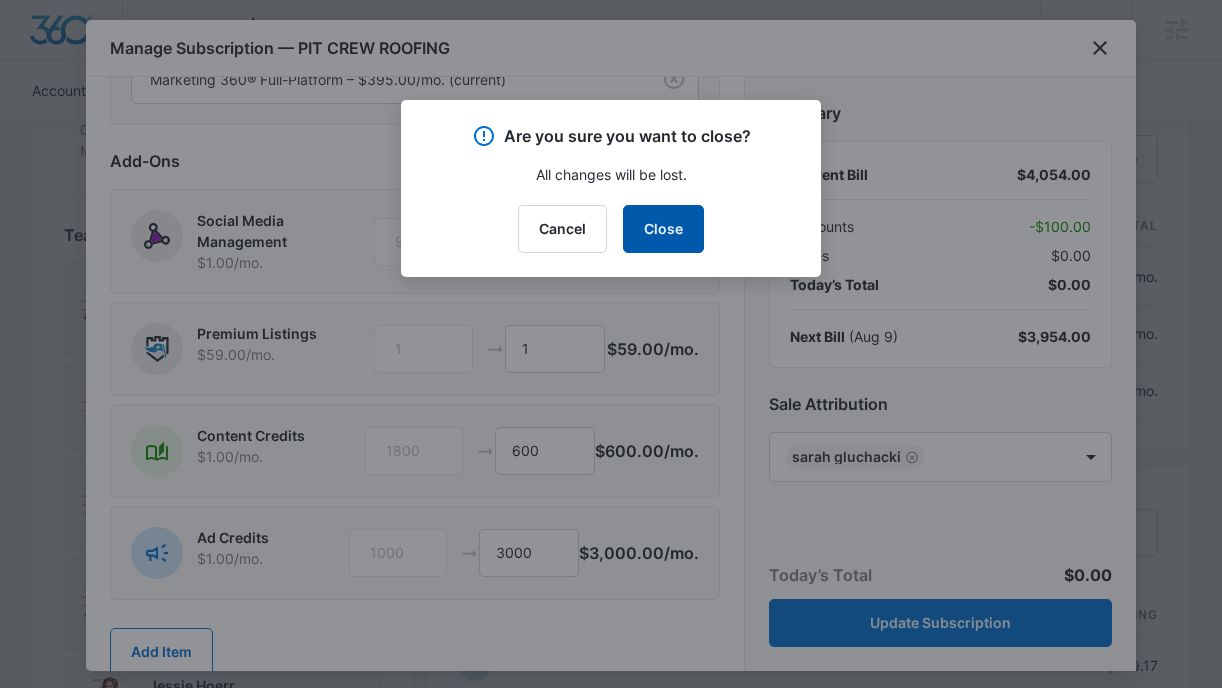 click on "Close" at bounding box center [663, 229] 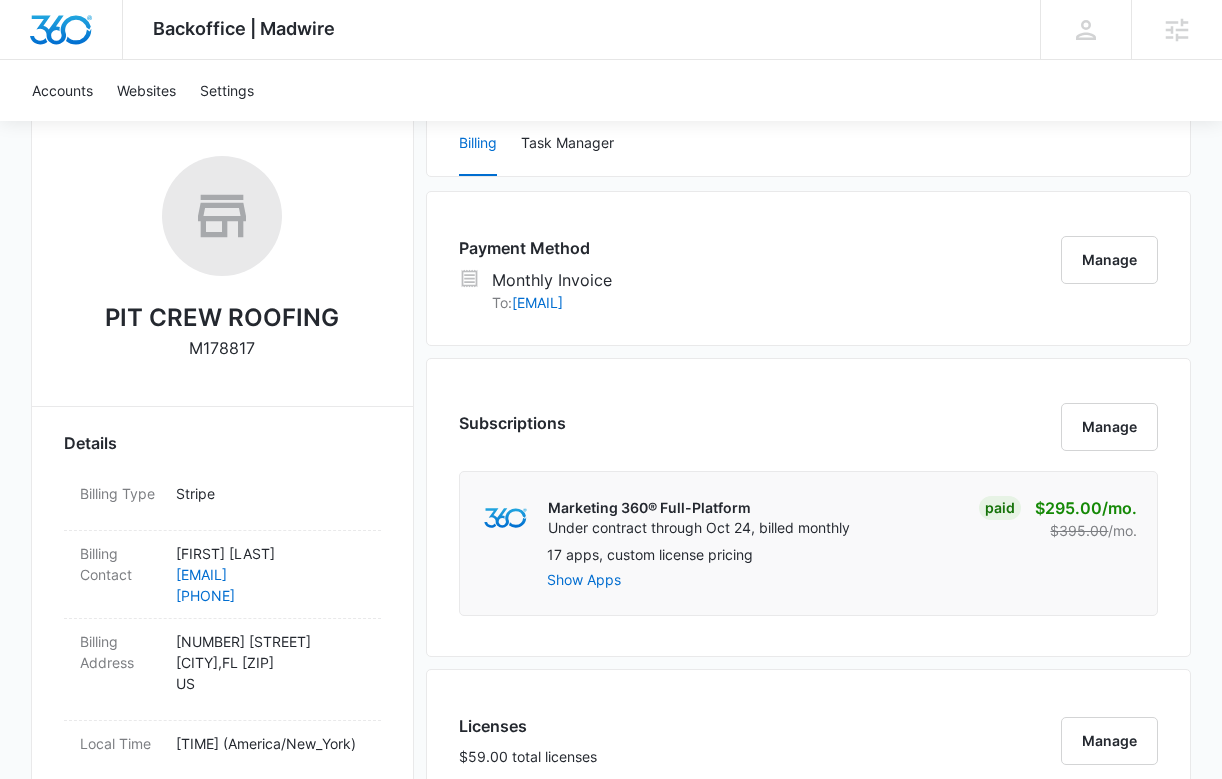 scroll, scrollTop: 0, scrollLeft: 0, axis: both 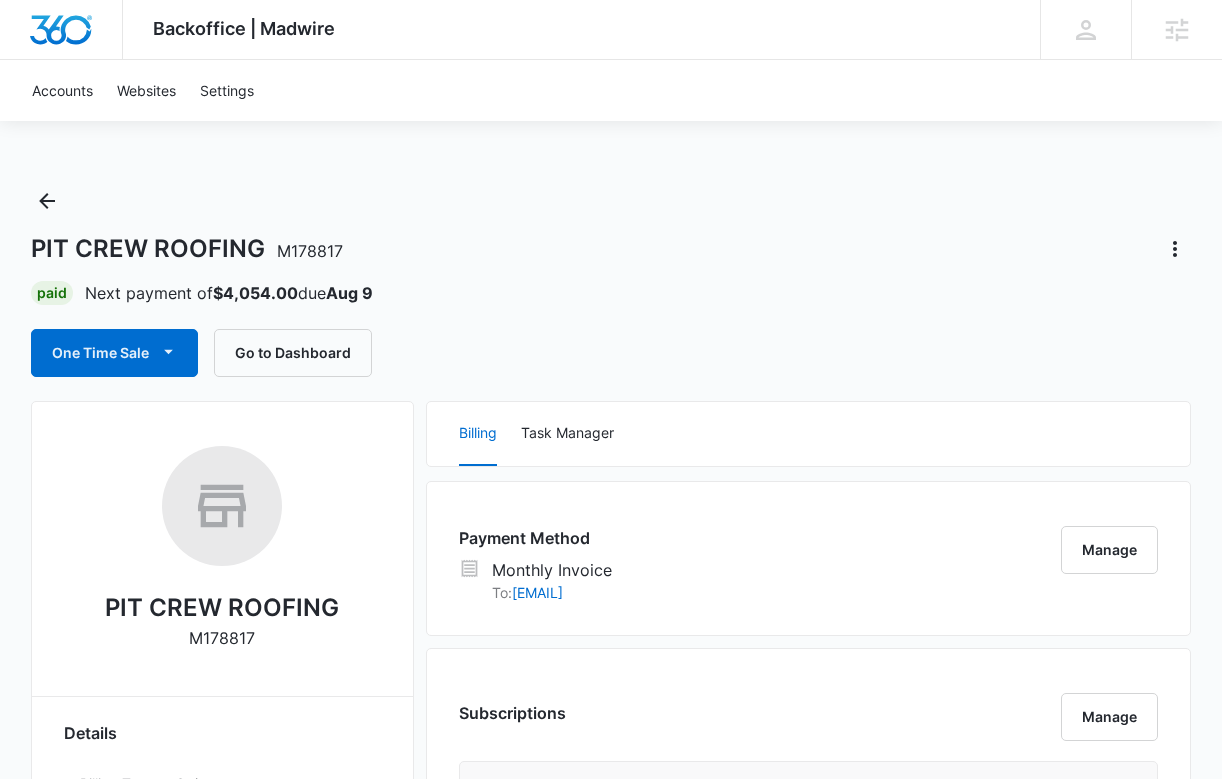 type 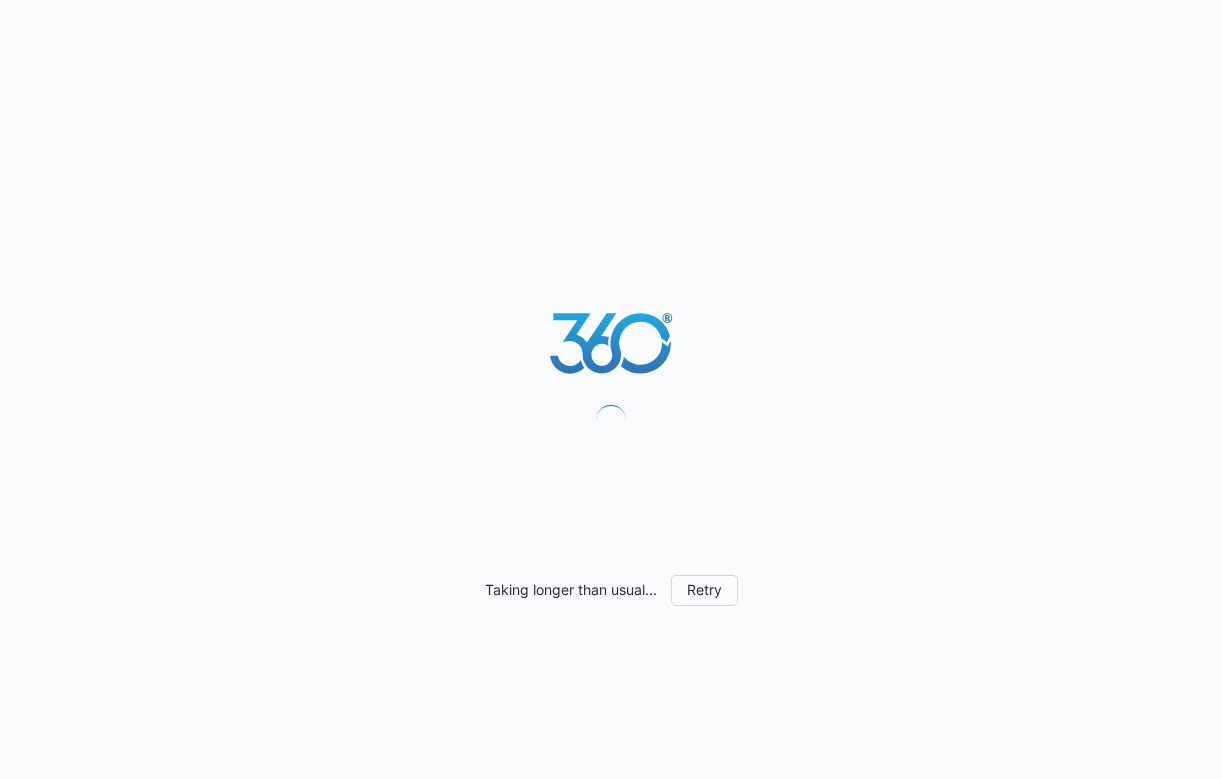 scroll, scrollTop: 0, scrollLeft: 0, axis: both 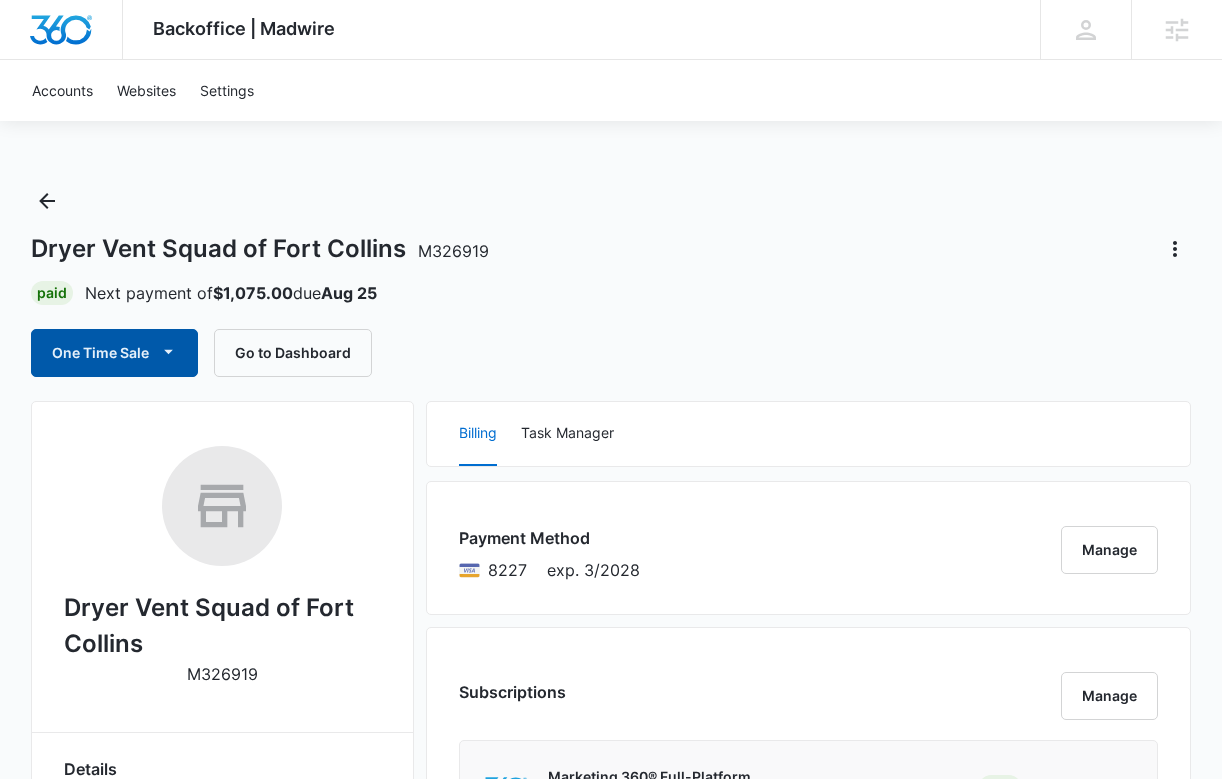 click on "One Time Sale" at bounding box center [114, 353] 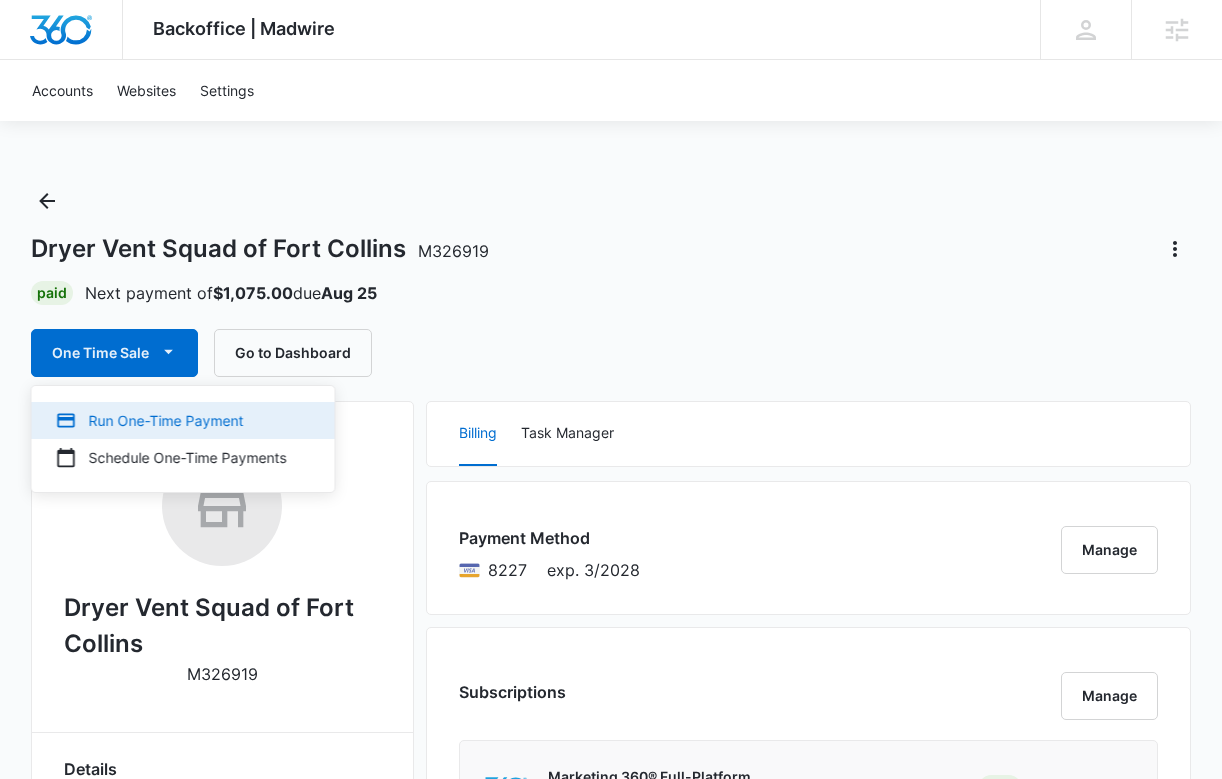click on "Run One-Time Payment" at bounding box center (171, 420) 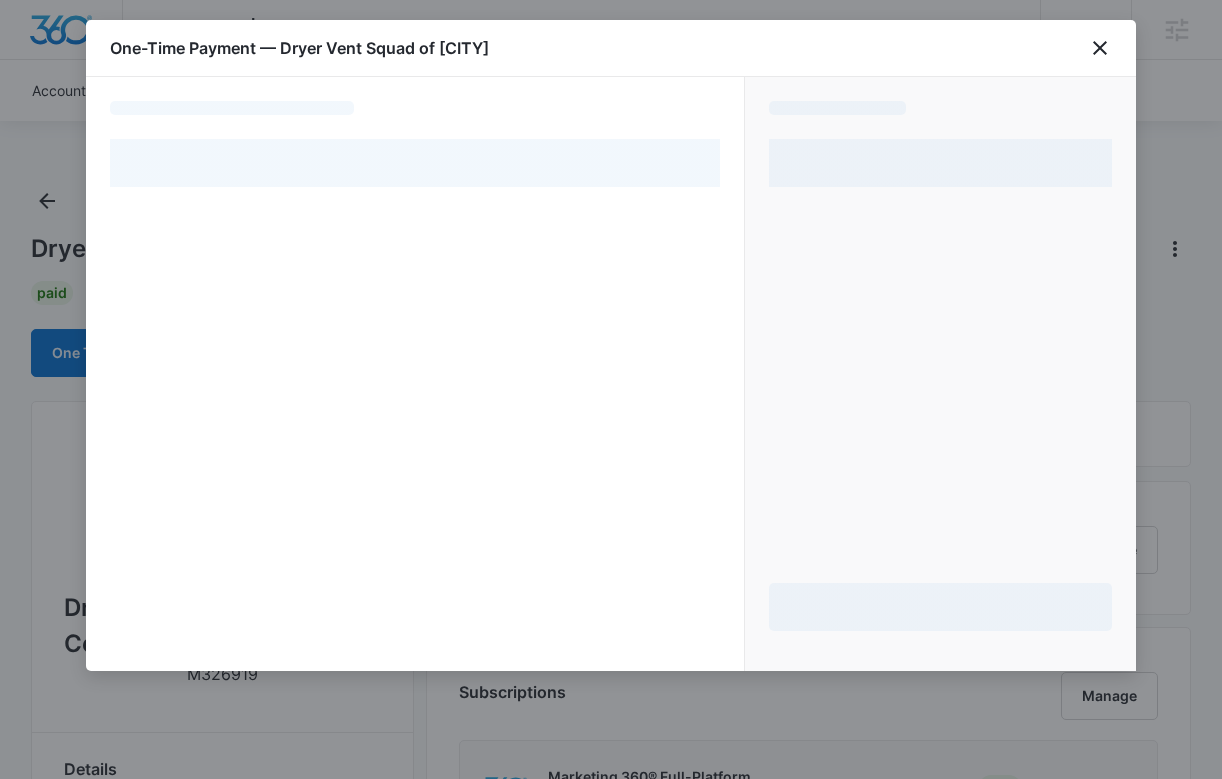 select on "[EMAIL]" 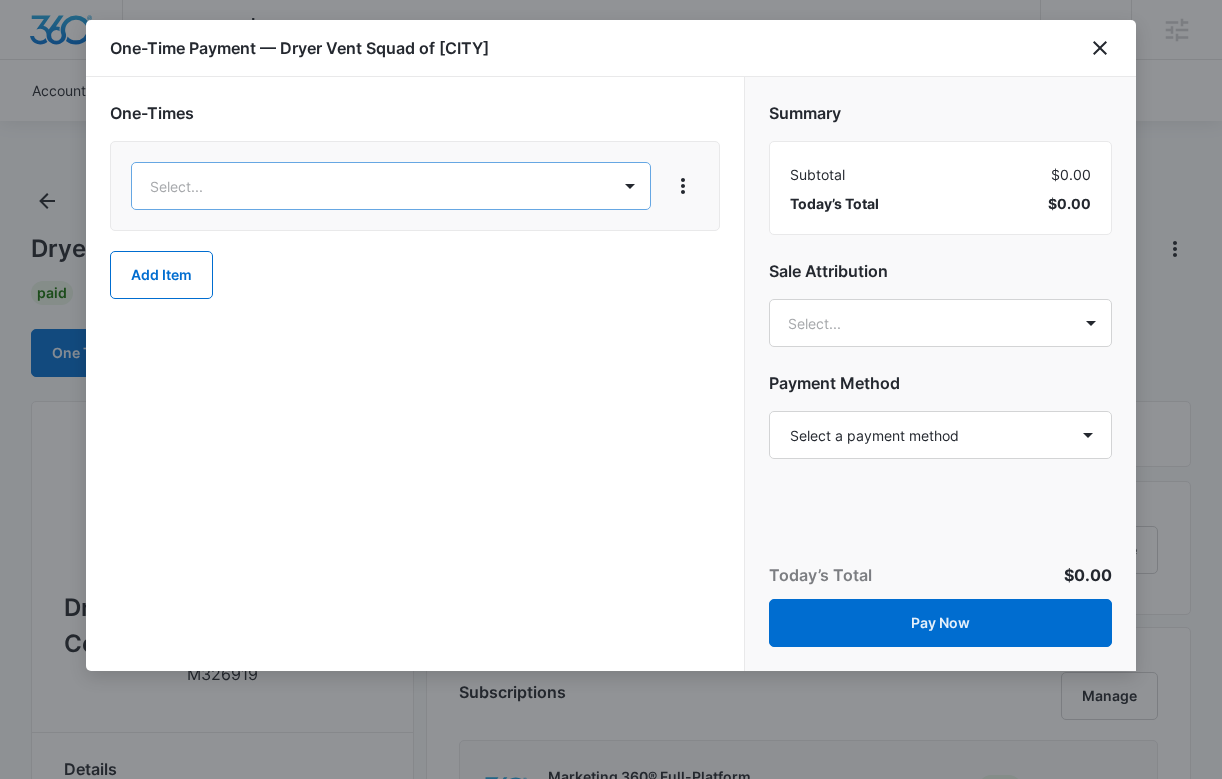 click on "Backoffice | Madwire Apps Settings Sarah Gluchacki Sarah.Gluchacki@madwire.com My Profile Notifications Support Logout Terms & Conditions   •   Privacy Policy Agencies Accounts Websites Settings Dryer Vent Squad of Fort Collins M326919 Paid Next payment of  $1,075.00  due  Aug 25 One Time Sale Go to Dashboard Dryer Vent Squad of Fort Collins M326919 Details Billing Type Stripe Billing Contact Steve Ames noco@dryerventsquad.com 19704365304 Billing Address 684 Ranchhand Dr Berthoud ,  CO   80513 US Local Time 07:06pm   ( America/Denver ) Industry Franchise Lifetime Mar 31  ( 4 months ) Last Active - Lead Source - Partner - Stripe ID cus_S2vDqgz4Ay1ESS Collection Method Charge Automatically Team Members Tyler Pajak Onboarding Consultant tyler.pajak@madwire.com Sarah Gluchacki Success Manager Sarah.Gluchacki@madwire.com SMM Automated Social Media Manager shania.buchanan+smm-automated@madwire.com Patrick Harral Marketing Consultant patrick.harral@marketing360.com Jen Dionne Content Marketing Evan Rodriguez" at bounding box center [611, 1387] 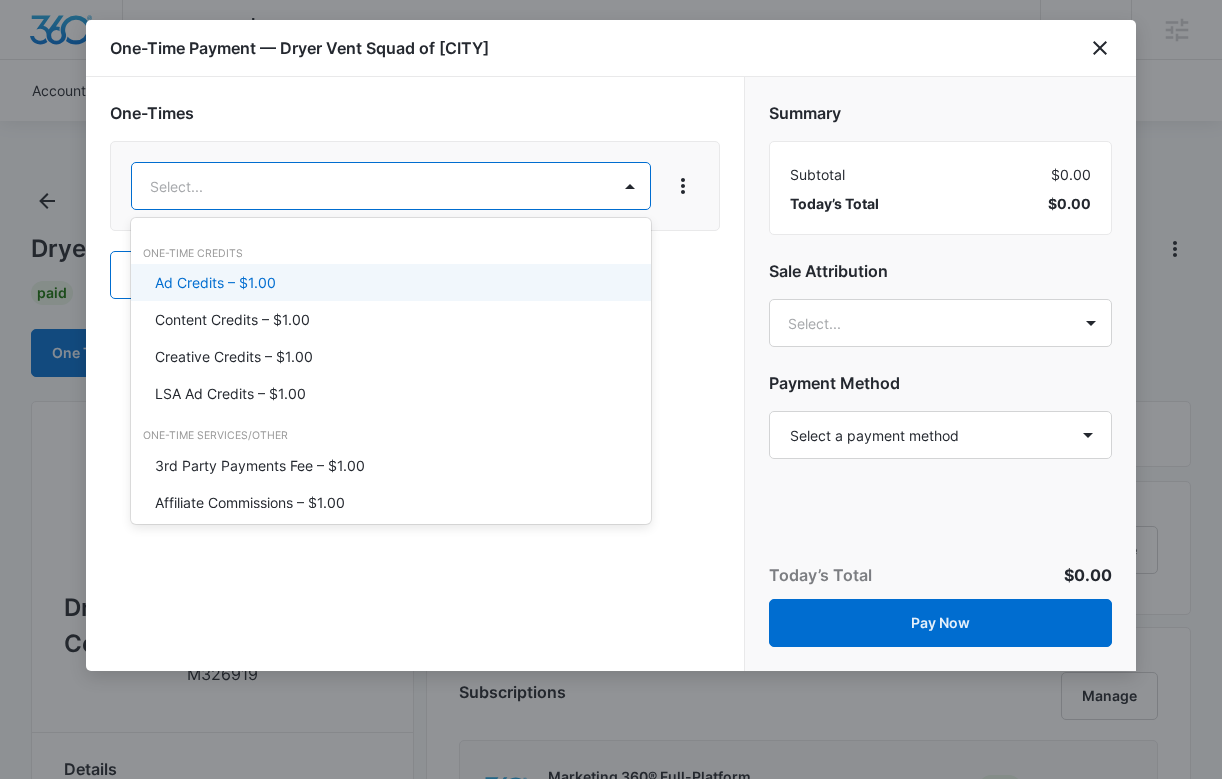click on "Ad Credits – $1.00" at bounding box center (389, 282) 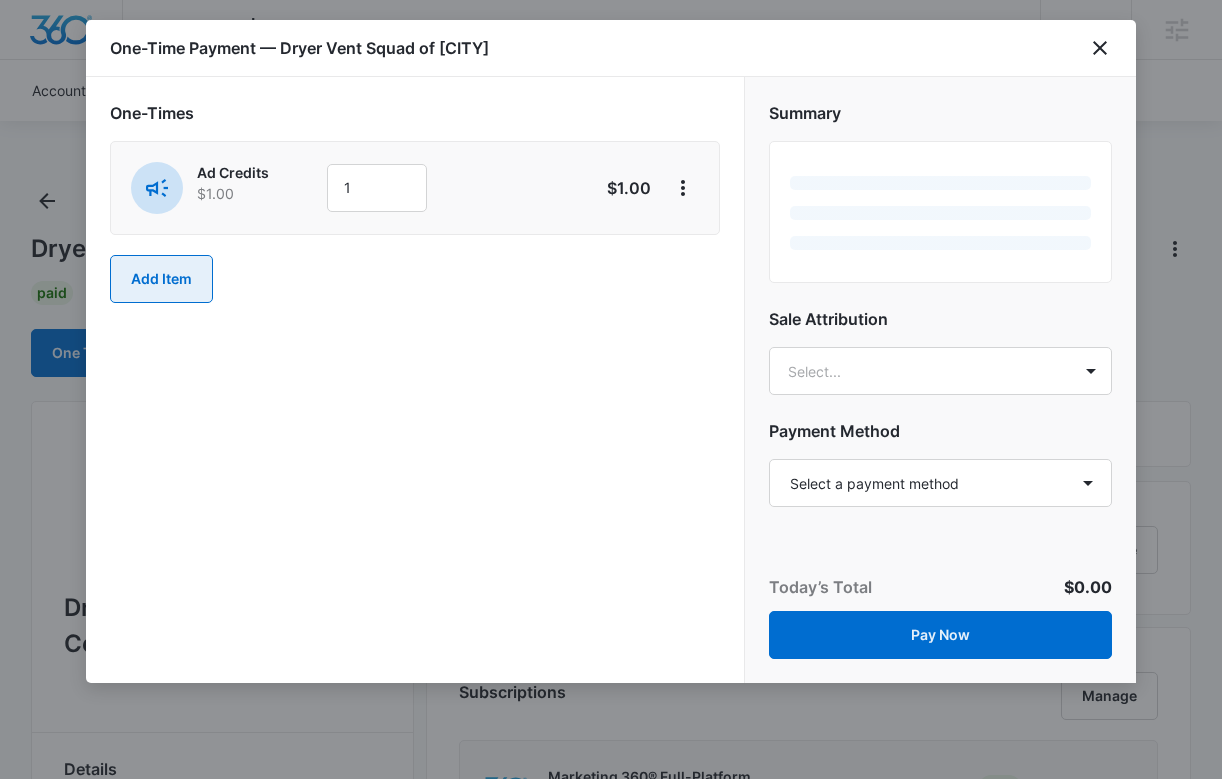 click on "Add Item" at bounding box center (161, 279) 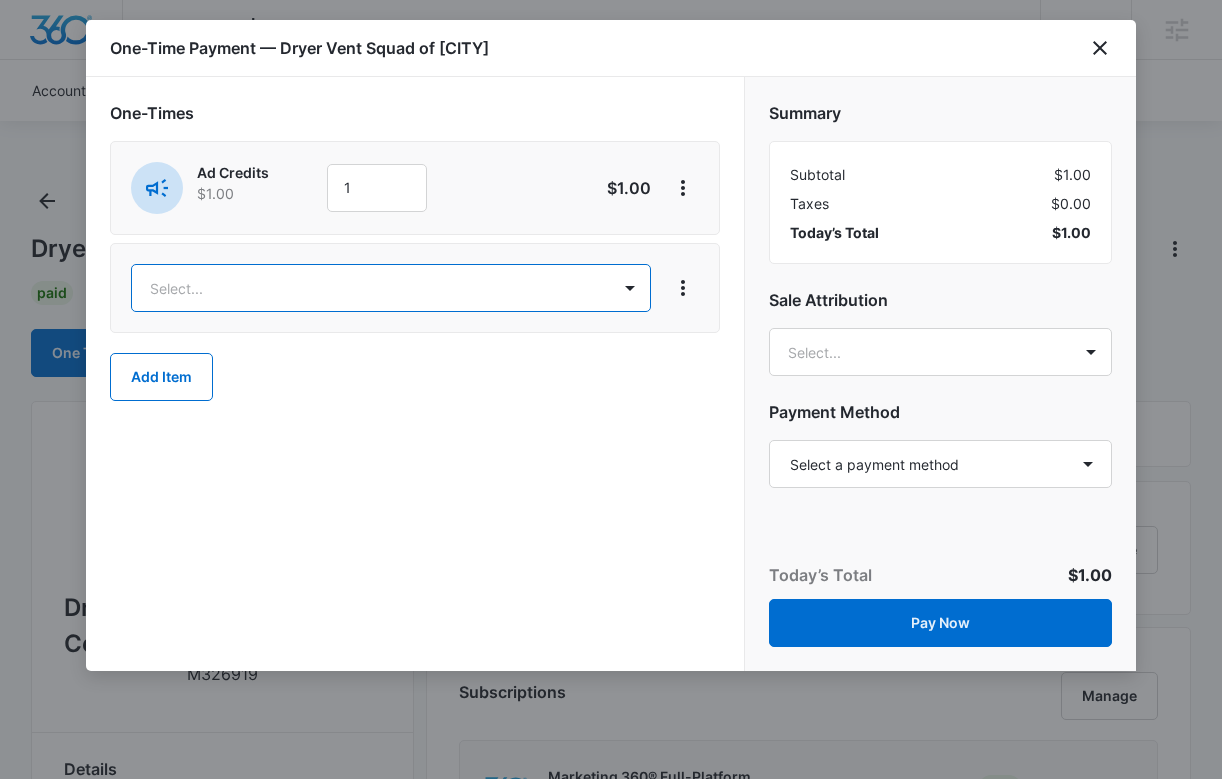 click on "Backoffice | Madwire Apps Settings Sarah Gluchacki Sarah.Gluchacki@madwire.com My Profile Notifications Support Logout Terms & Conditions   •   Privacy Policy Agencies Accounts Websites Settings Dryer Vent Squad of Fort Collins M326919 Paid Next payment of  $1,075.00  due  Aug 25 One Time Sale Go to Dashboard Dryer Vent Squad of Fort Collins M326919 Details Billing Type Stripe Billing Contact Steve Ames noco@dryerventsquad.com 19704365304 Billing Address 684 Ranchhand Dr Berthoud ,  CO   80513 US Local Time 07:06pm   ( America/Denver ) Industry Franchise Lifetime Mar 31  ( 4 months ) Last Active - Lead Source - Partner - Stripe ID cus_S2vDqgz4Ay1ESS Collection Method Charge Automatically Team Members Tyler Pajak Onboarding Consultant tyler.pajak@madwire.com Sarah Gluchacki Success Manager Sarah.Gluchacki@madwire.com SMM Automated Social Media Manager shania.buchanan+smm-automated@madwire.com Patrick Harral Marketing Consultant patrick.harral@marketing360.com Jen Dionne Content Marketing Evan Rodriguez" at bounding box center (611, 1387) 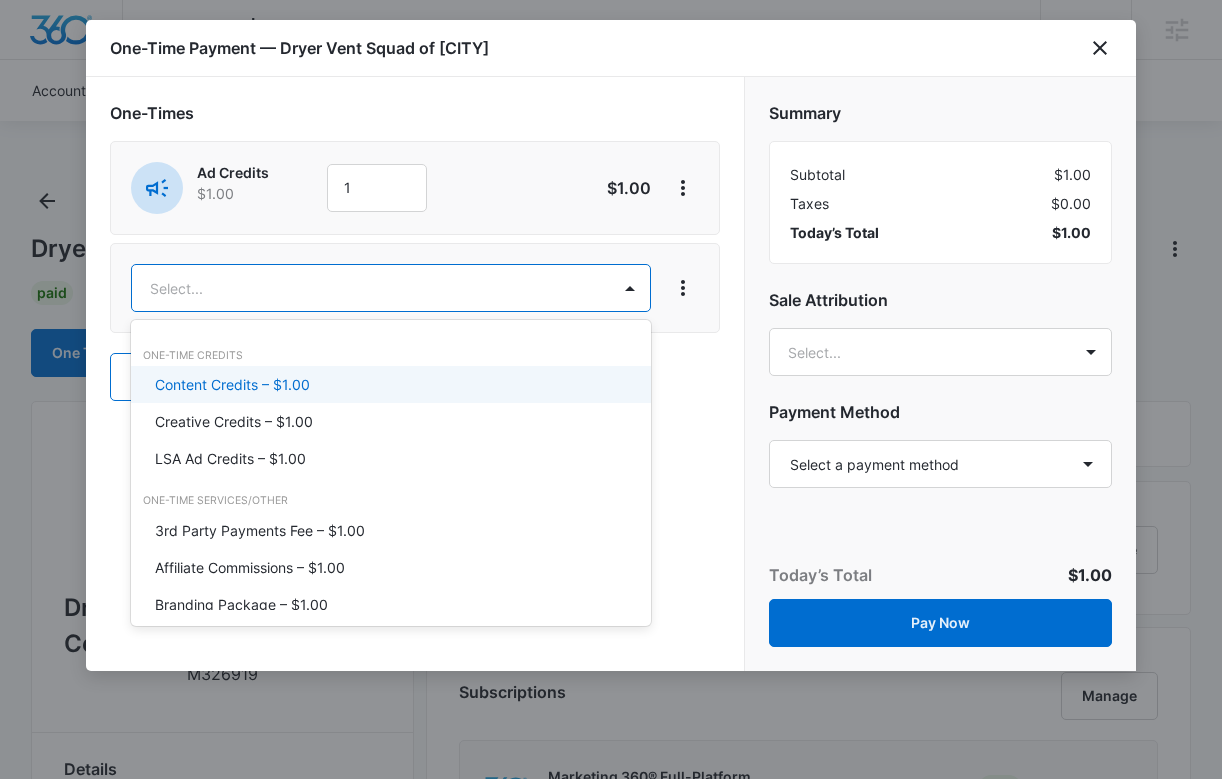 click on "Content Credits – $1.00" at bounding box center [232, 384] 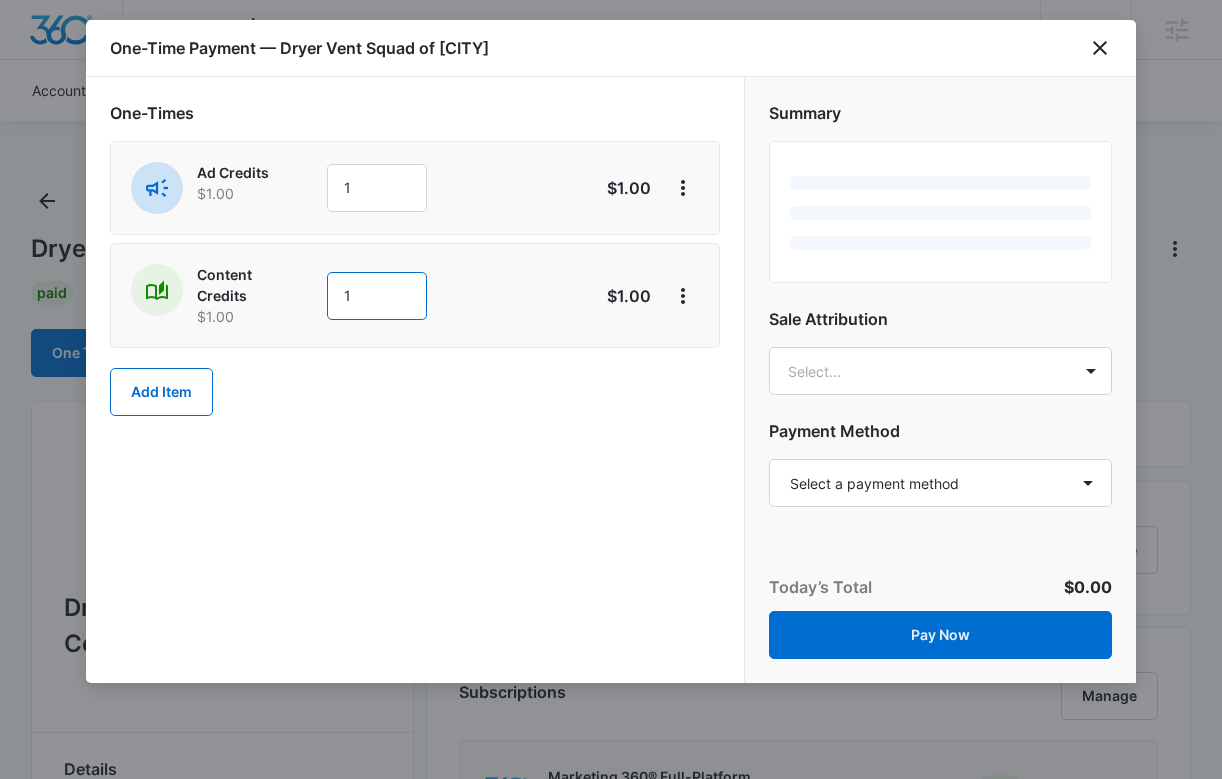 click on "1" at bounding box center (377, 296) 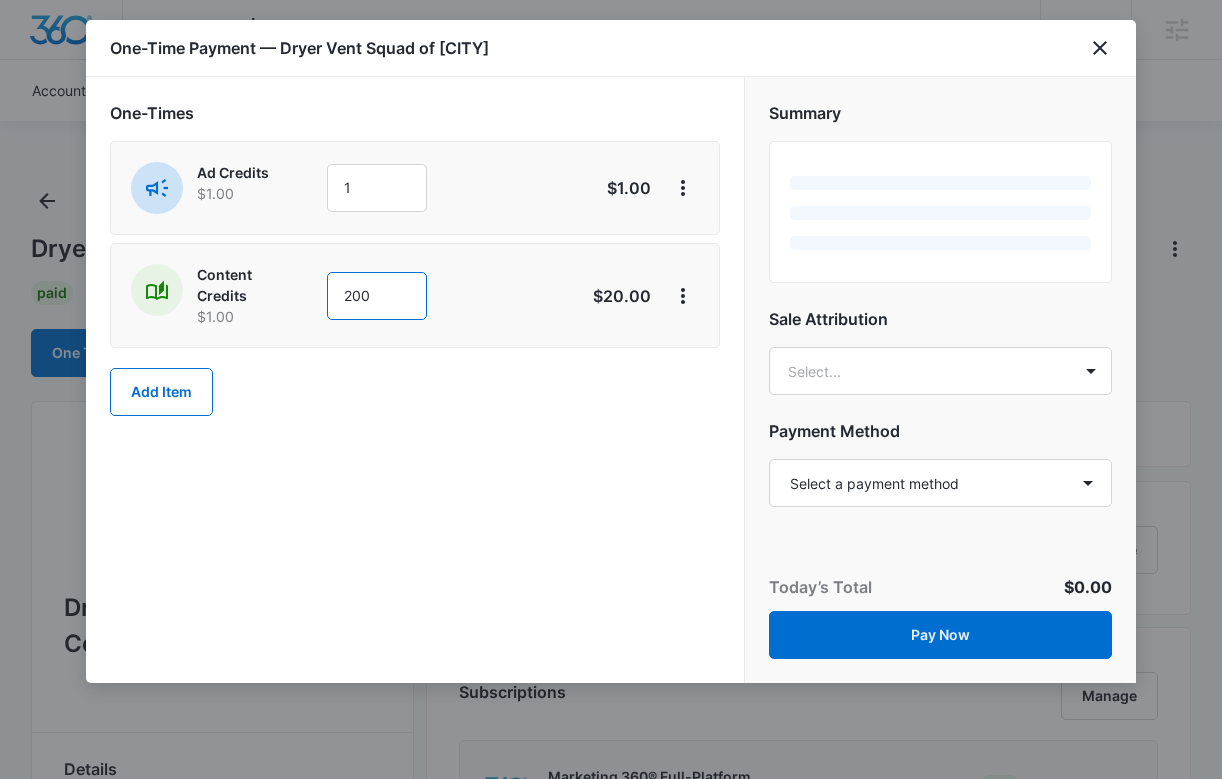 type on "200" 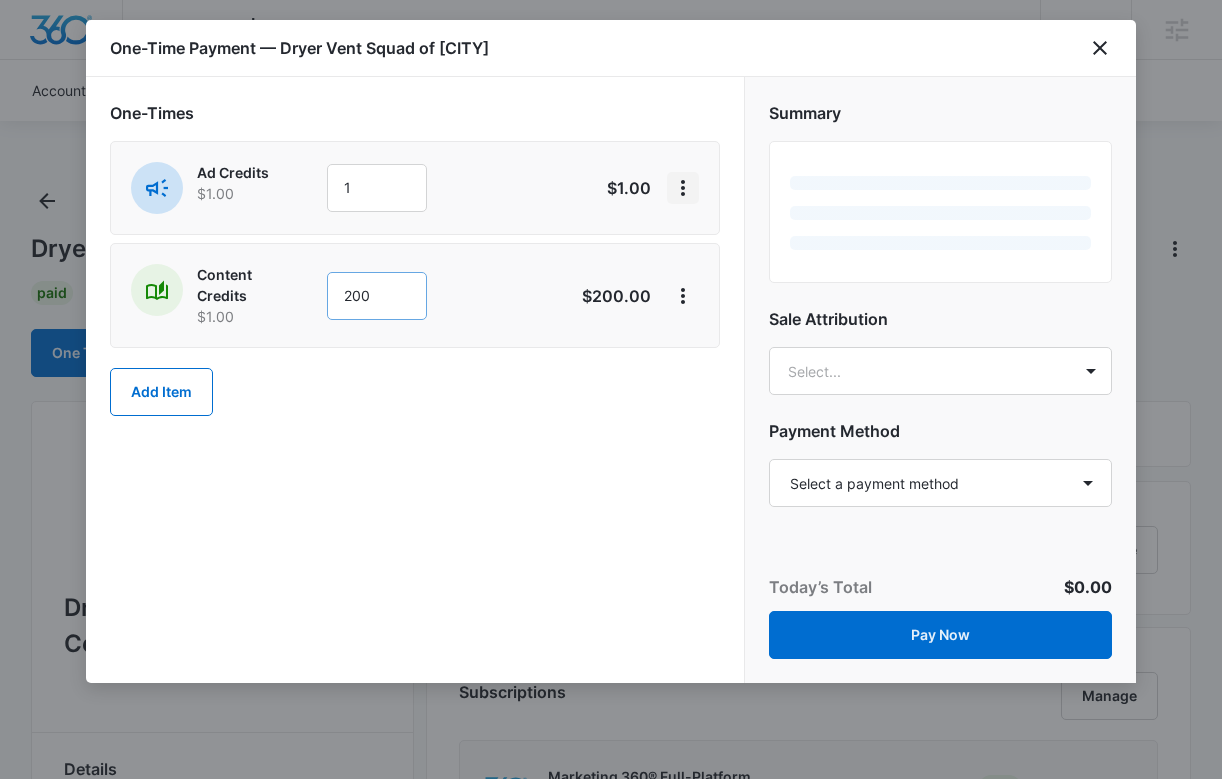 type 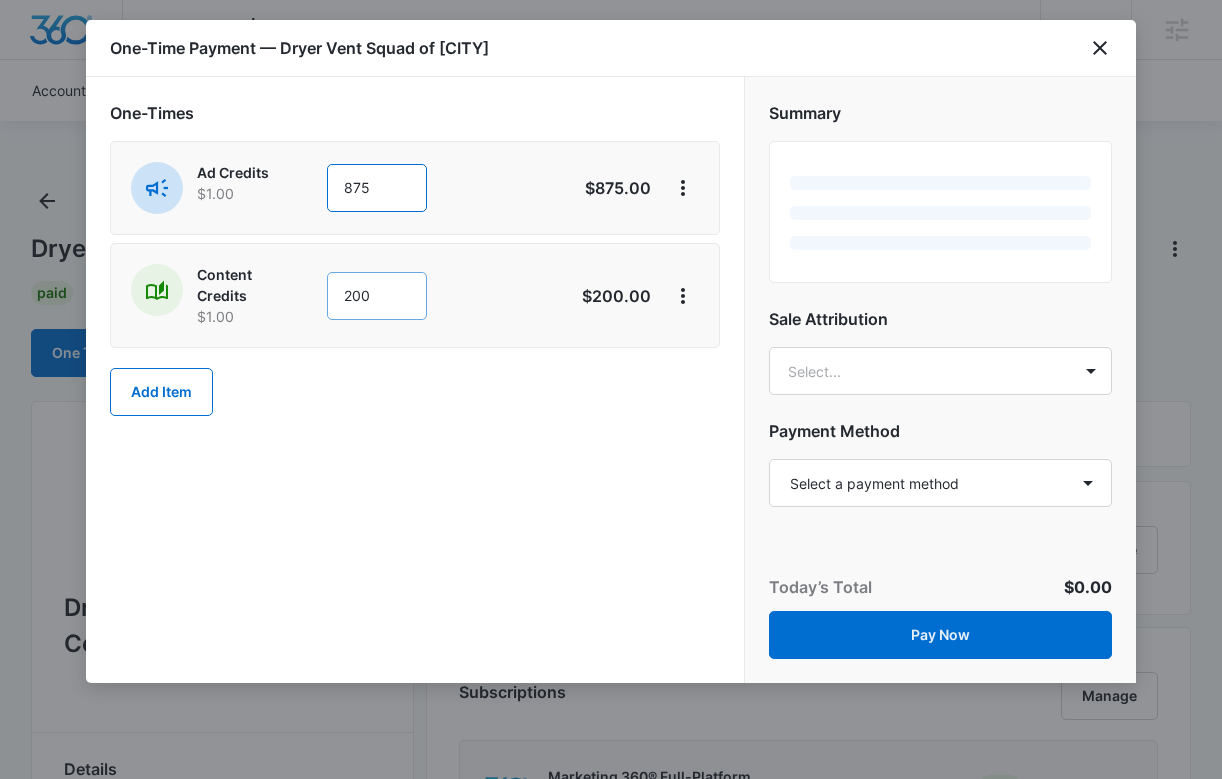 type on "875" 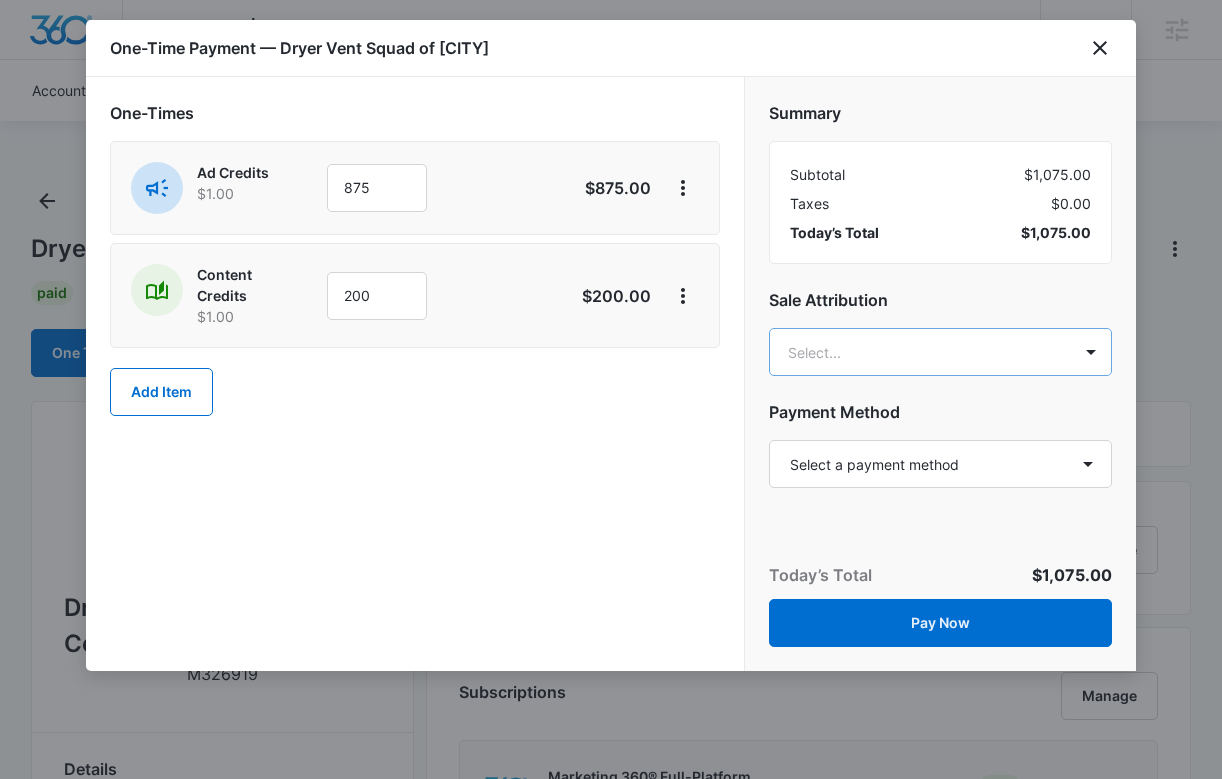 click on "Backoffice | Madwire Apps Settings Sarah Gluchacki Sarah.Gluchacki@madwire.com My Profile Notifications Support Logout Terms & Conditions   •   Privacy Policy Agencies Accounts Websites Settings Dryer Vent Squad of Fort Collins M326919 Paid Next payment of  $1,075.00  due  Aug 25 One Time Sale Go to Dashboard Dryer Vent Squad of Fort Collins M326919 Details Billing Type Stripe Billing Contact Steve Ames noco@dryerventsquad.com 19704365304 Billing Address 684 Ranchhand Dr Berthoud ,  CO   80513 US Local Time 07:06pm   ( America/Denver ) Industry Franchise Lifetime Mar 31  ( 4 months ) Last Active - Lead Source - Partner - Stripe ID cus_S2vDqgz4Ay1ESS Collection Method Charge Automatically Team Members Tyler Pajak Onboarding Consultant tyler.pajak@madwire.com Sarah Gluchacki Success Manager Sarah.Gluchacki@madwire.com SMM Automated Social Media Manager shania.buchanan+smm-automated@madwire.com Patrick Harral Marketing Consultant patrick.harral@marketing360.com Jen Dionne Content Marketing Evan Rodriguez" at bounding box center (611, 1387) 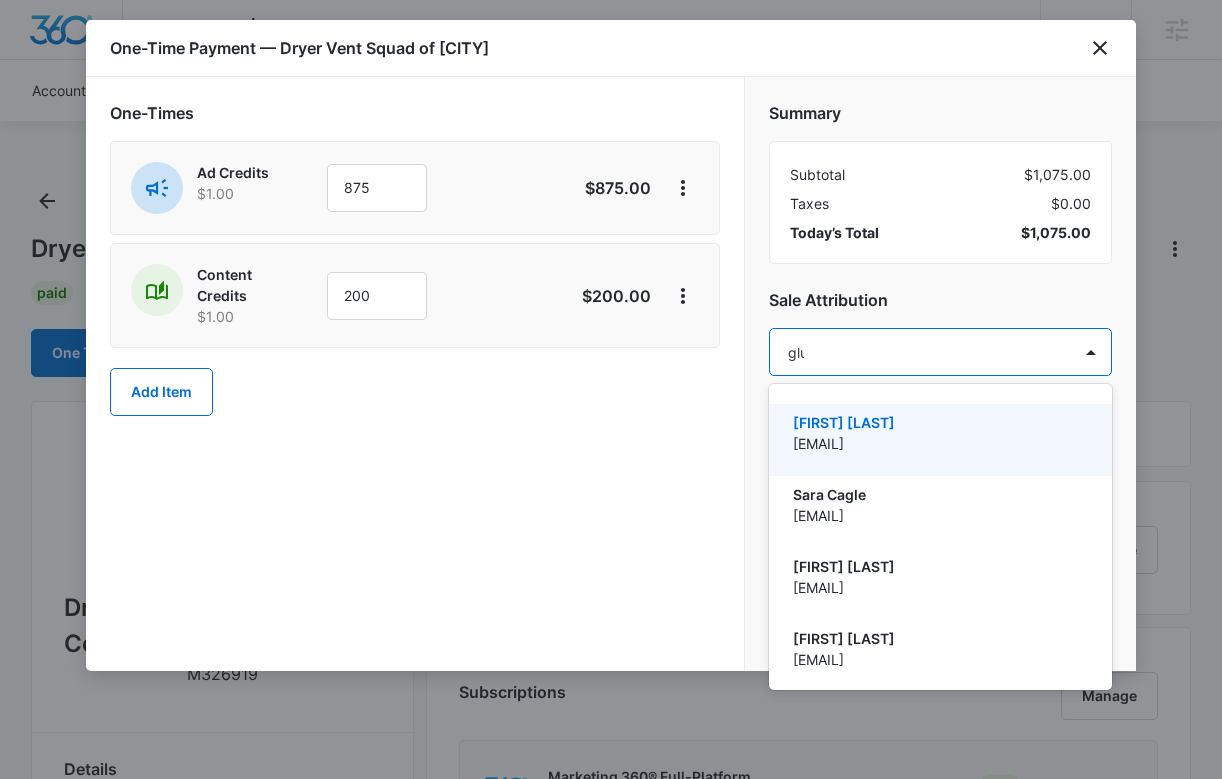 type on "gluch" 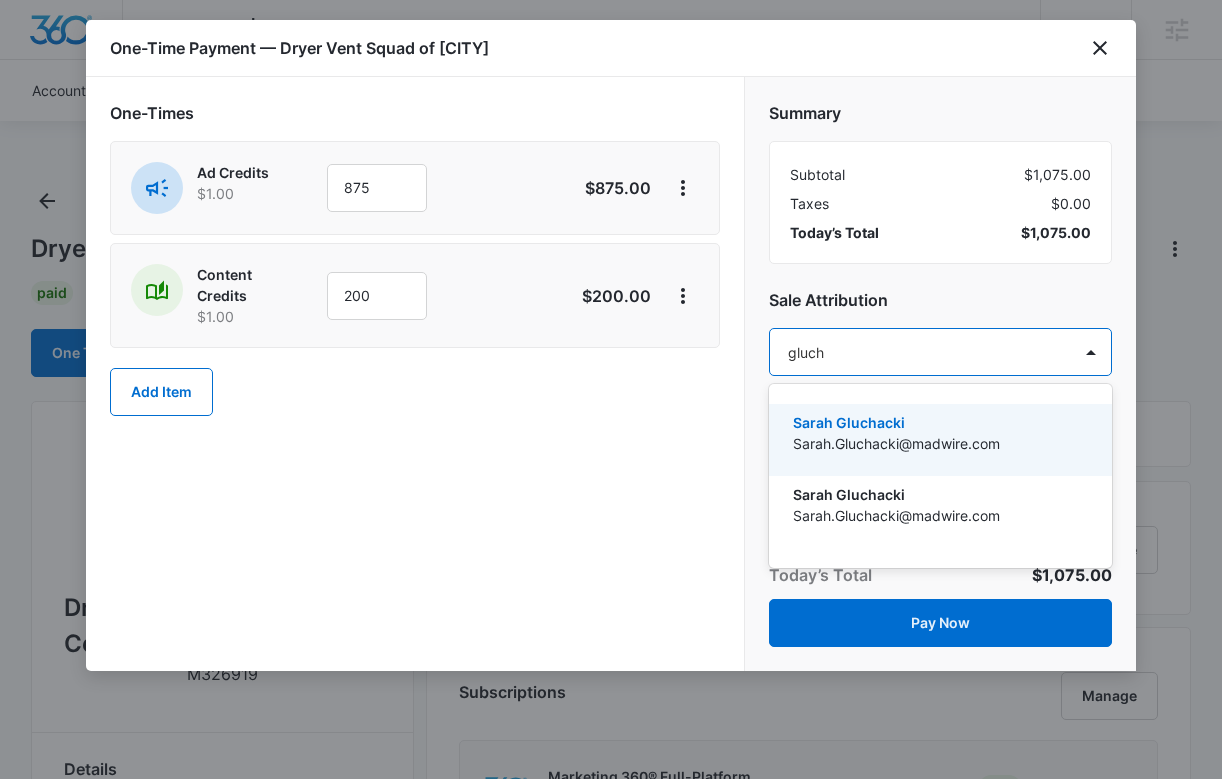 click on "Sarah Gluchacki" at bounding box center [938, 422] 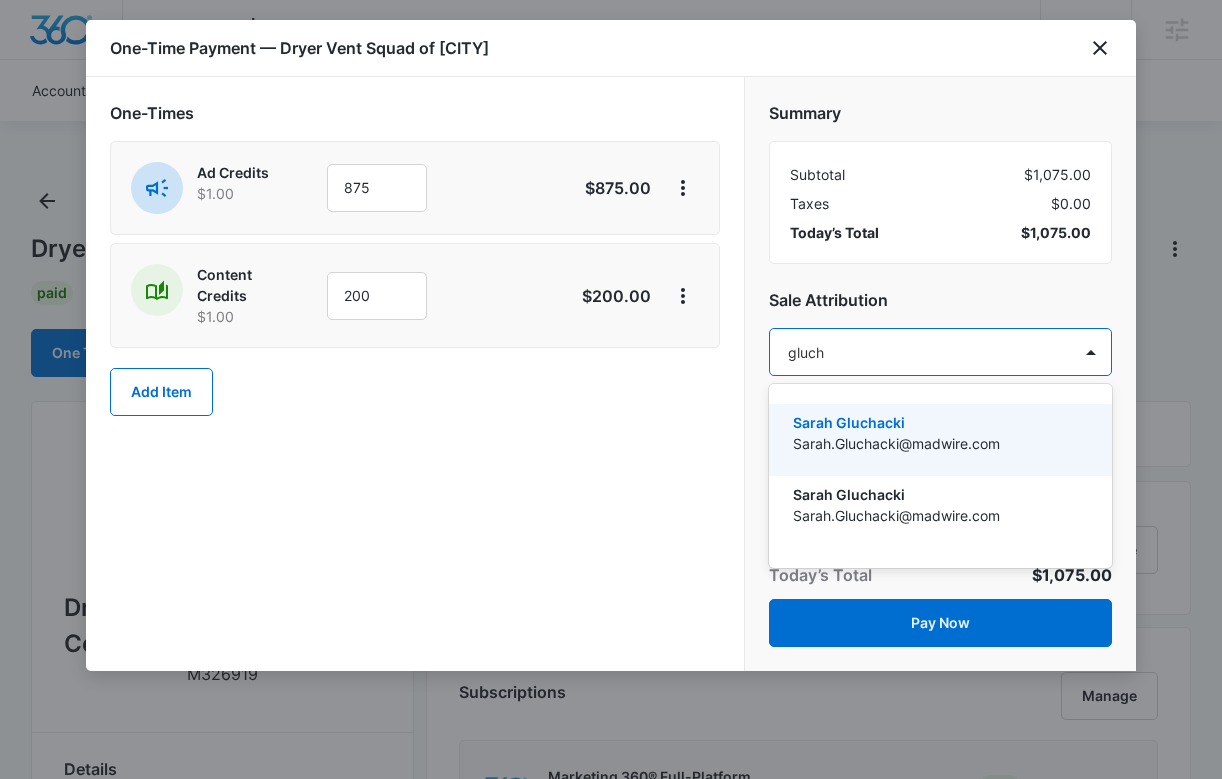 type 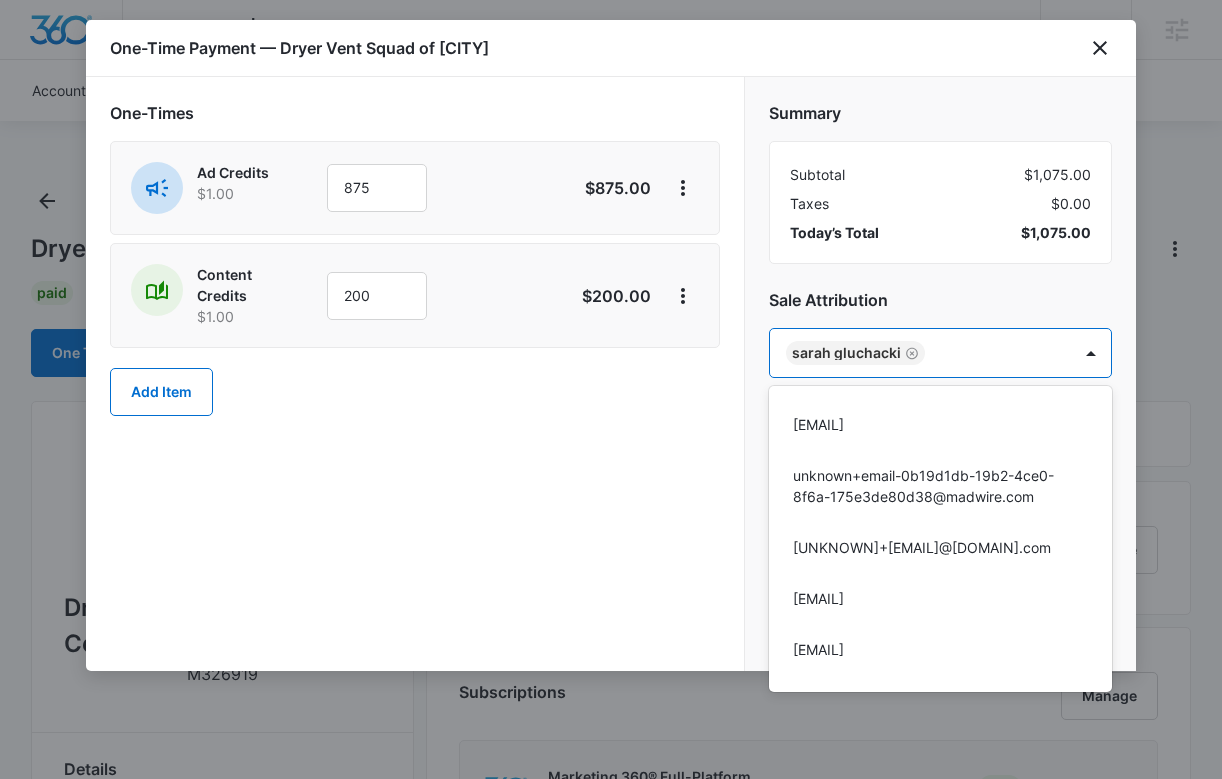 click at bounding box center [611, 389] 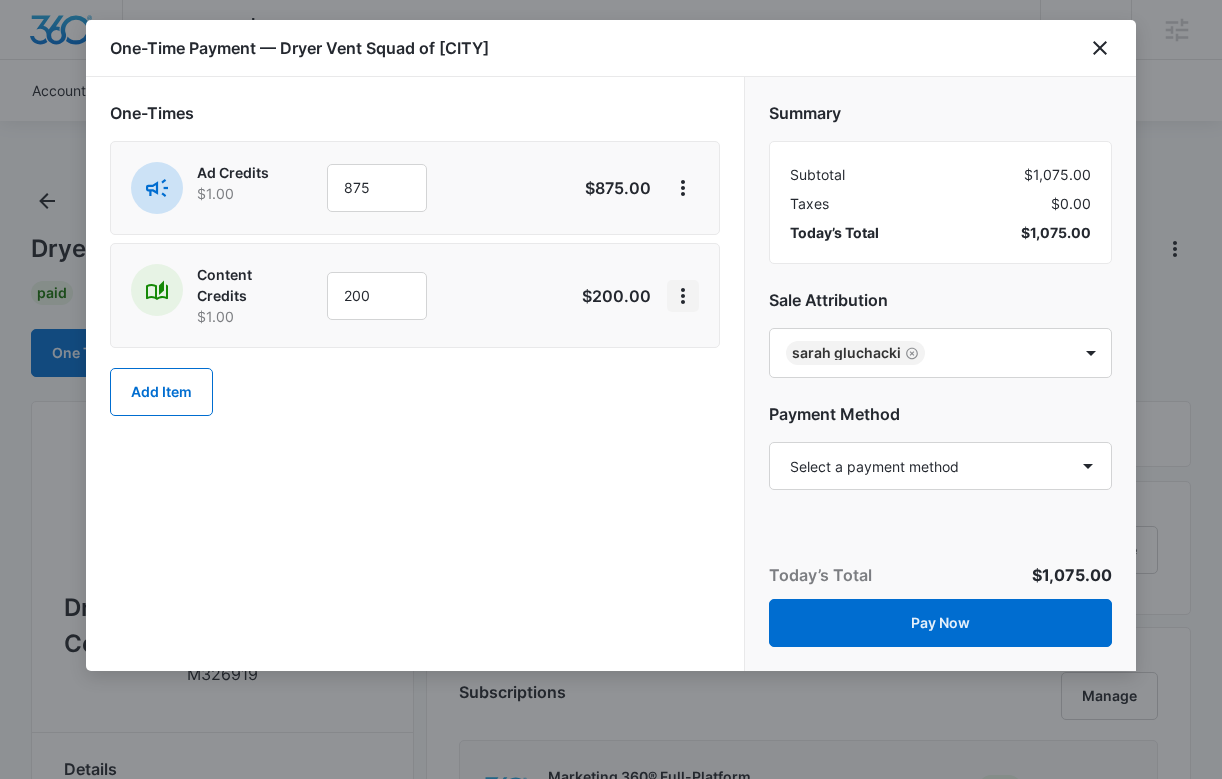 click 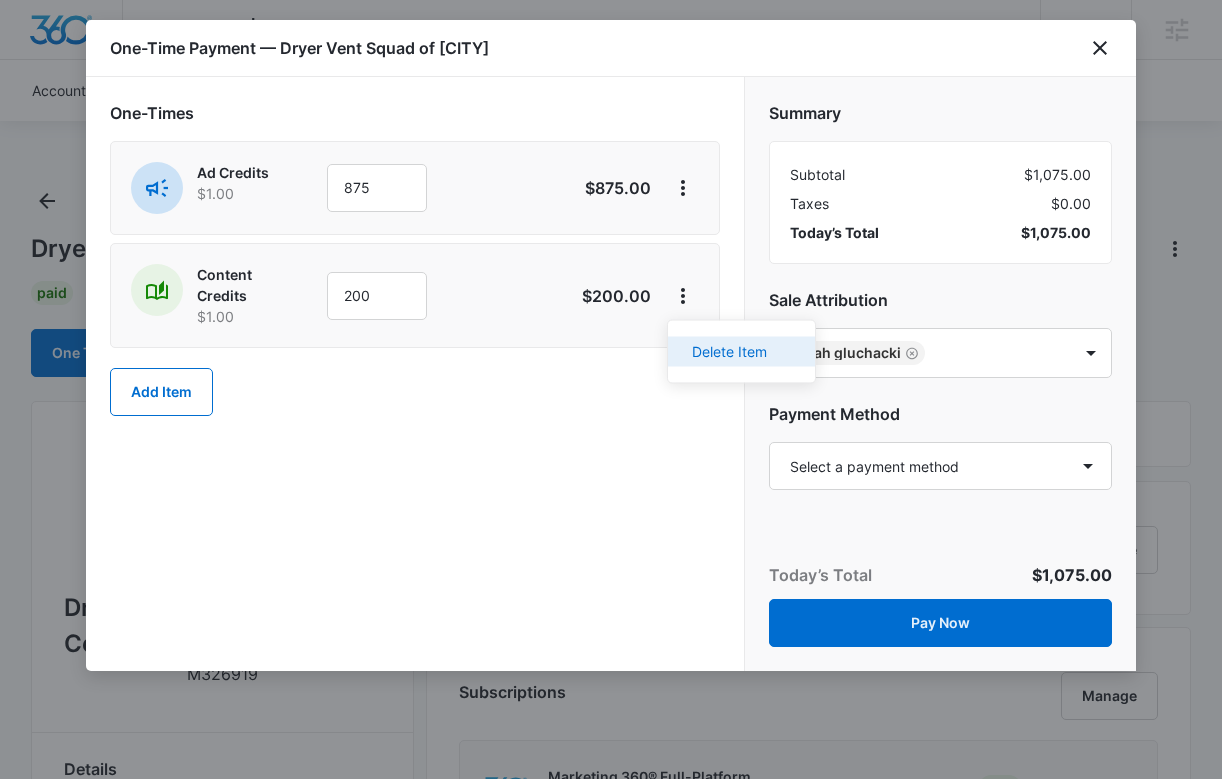 click on "Delete Item" at bounding box center (729, 352) 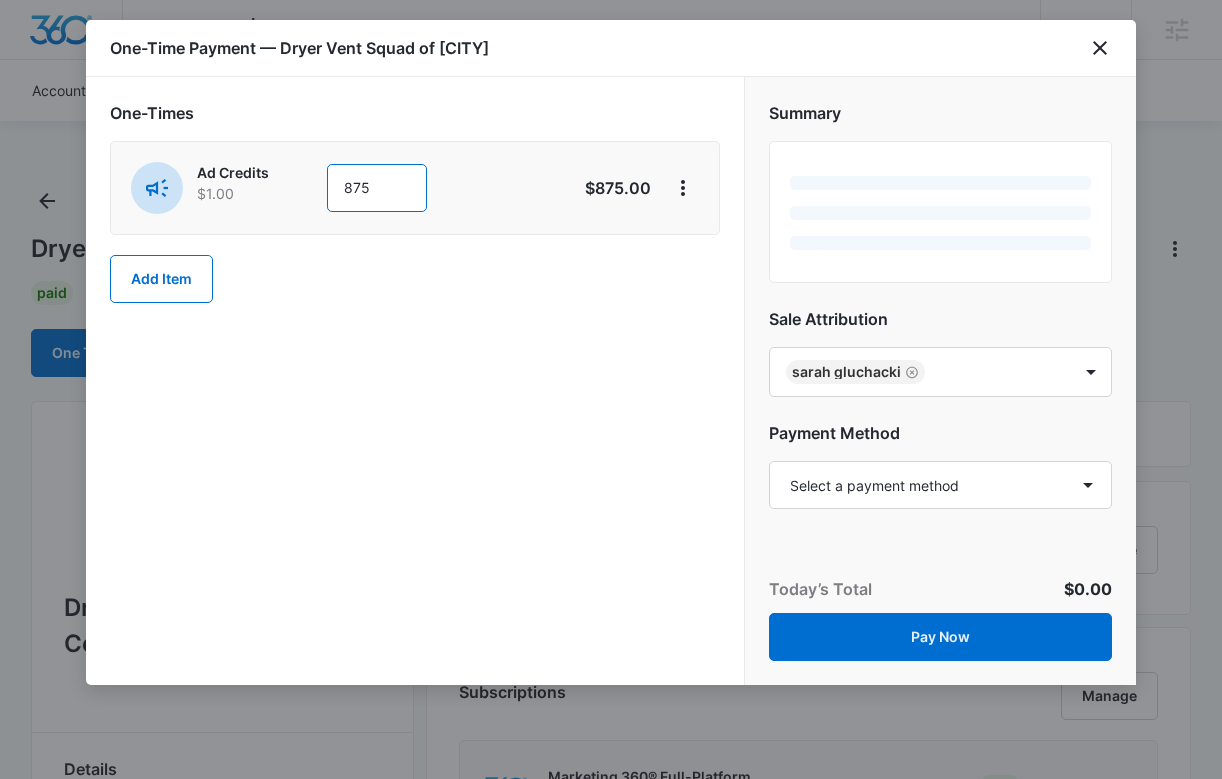 click on "875" at bounding box center [377, 188] 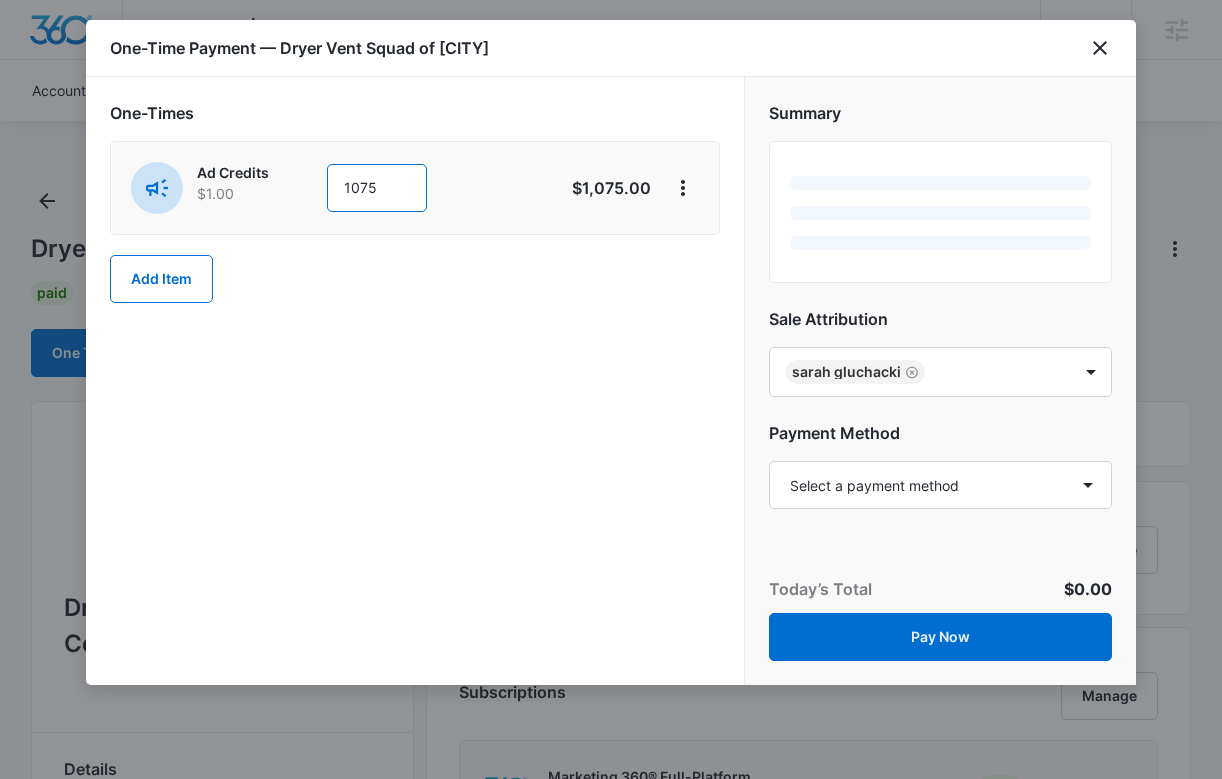 type on "1075" 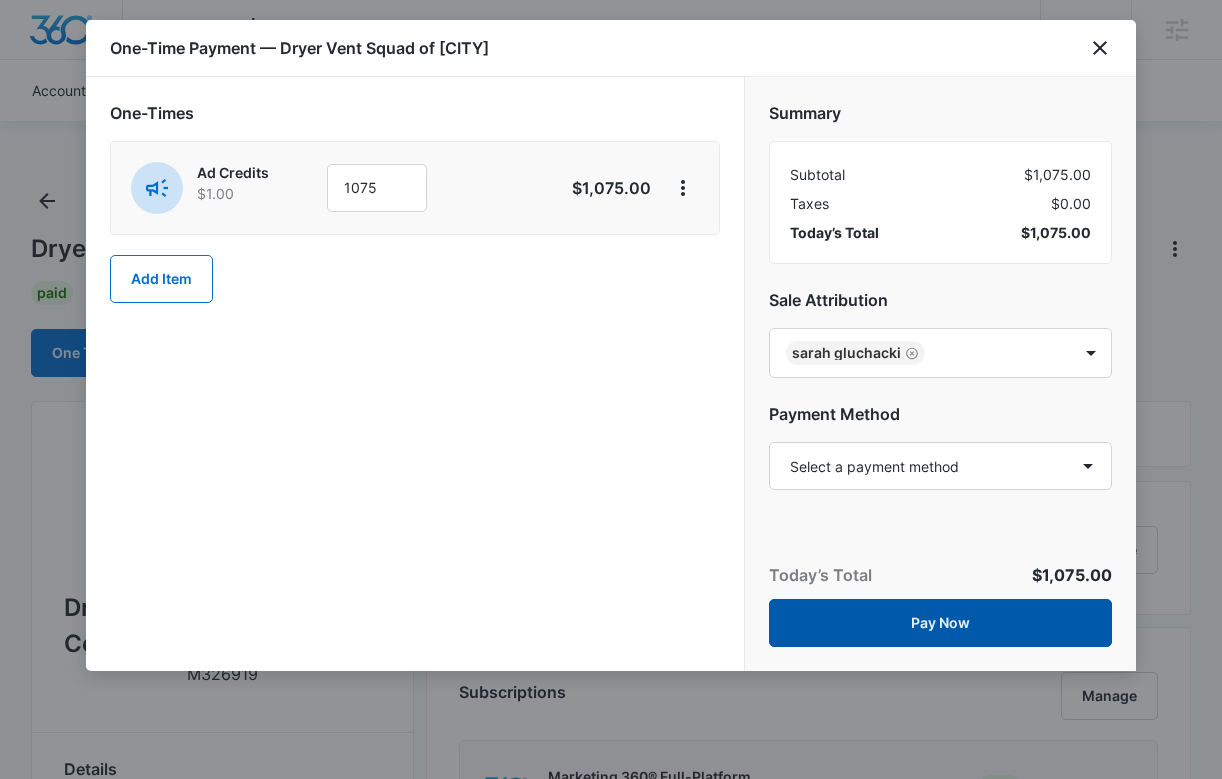 click on "Pay Now" at bounding box center (940, 623) 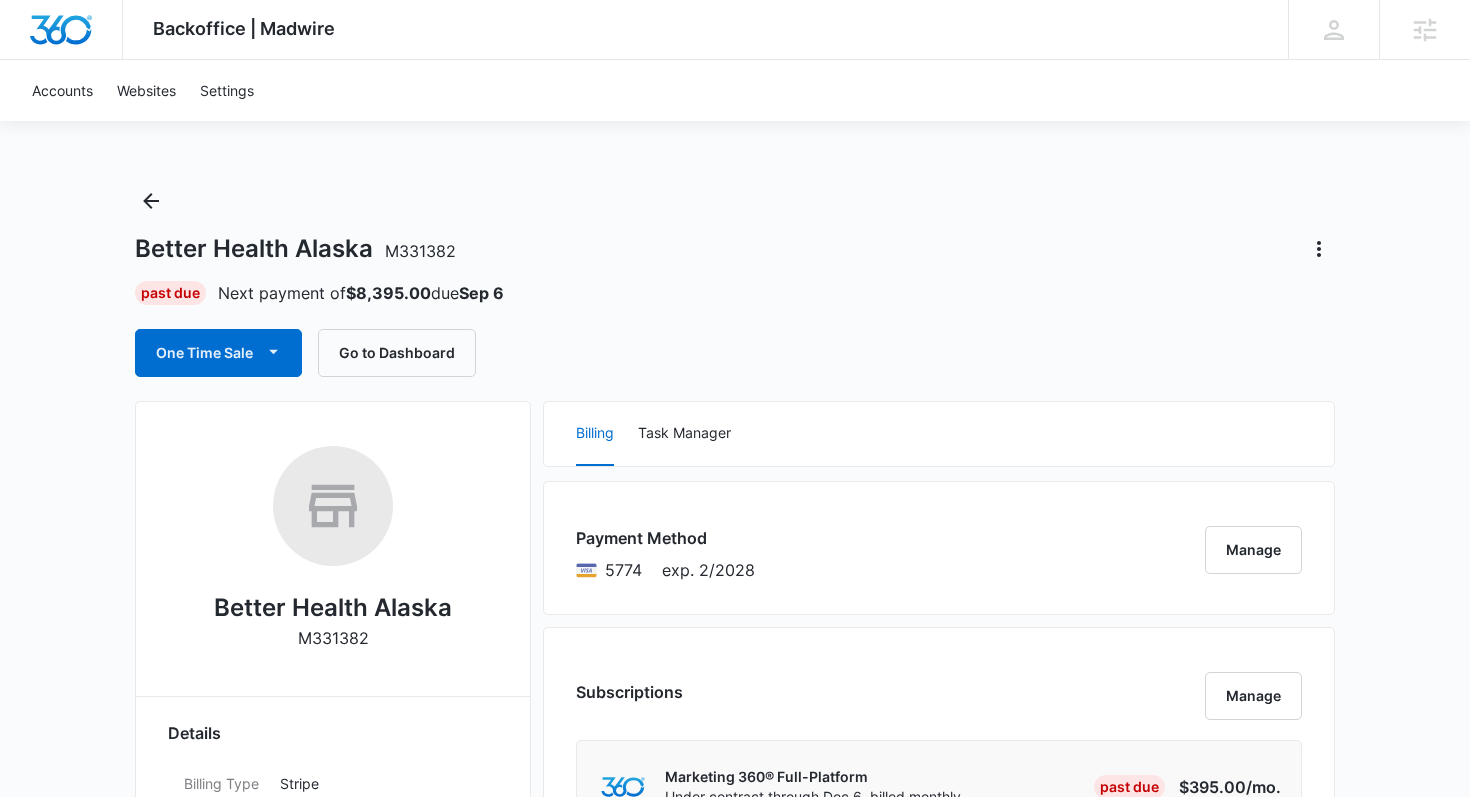 scroll, scrollTop: 0, scrollLeft: 0, axis: both 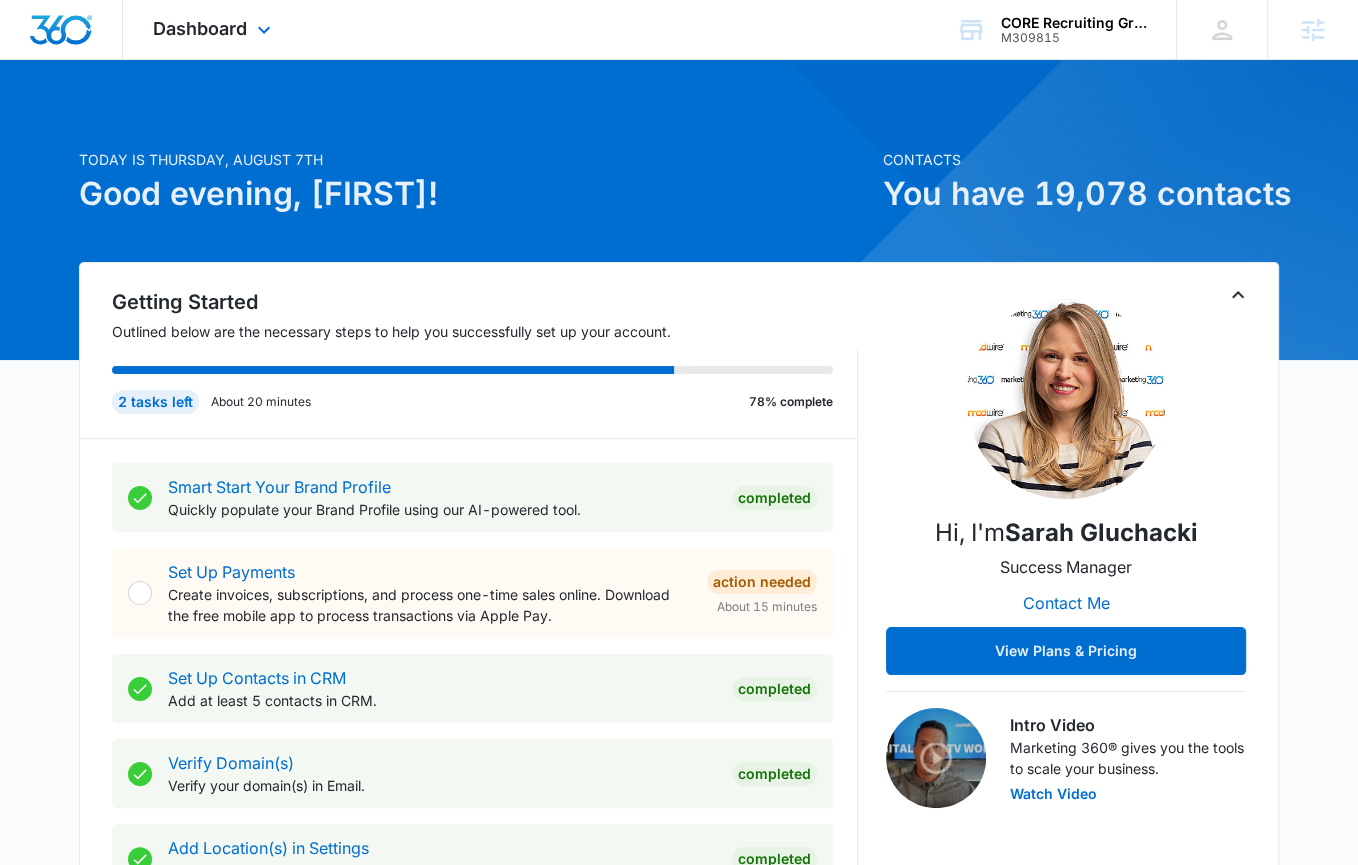click on "Dashboard Apps Reputation Forms CRM Email Social Payments POS Content Ads Intelligence Files Brand Settings" at bounding box center [214, 29] 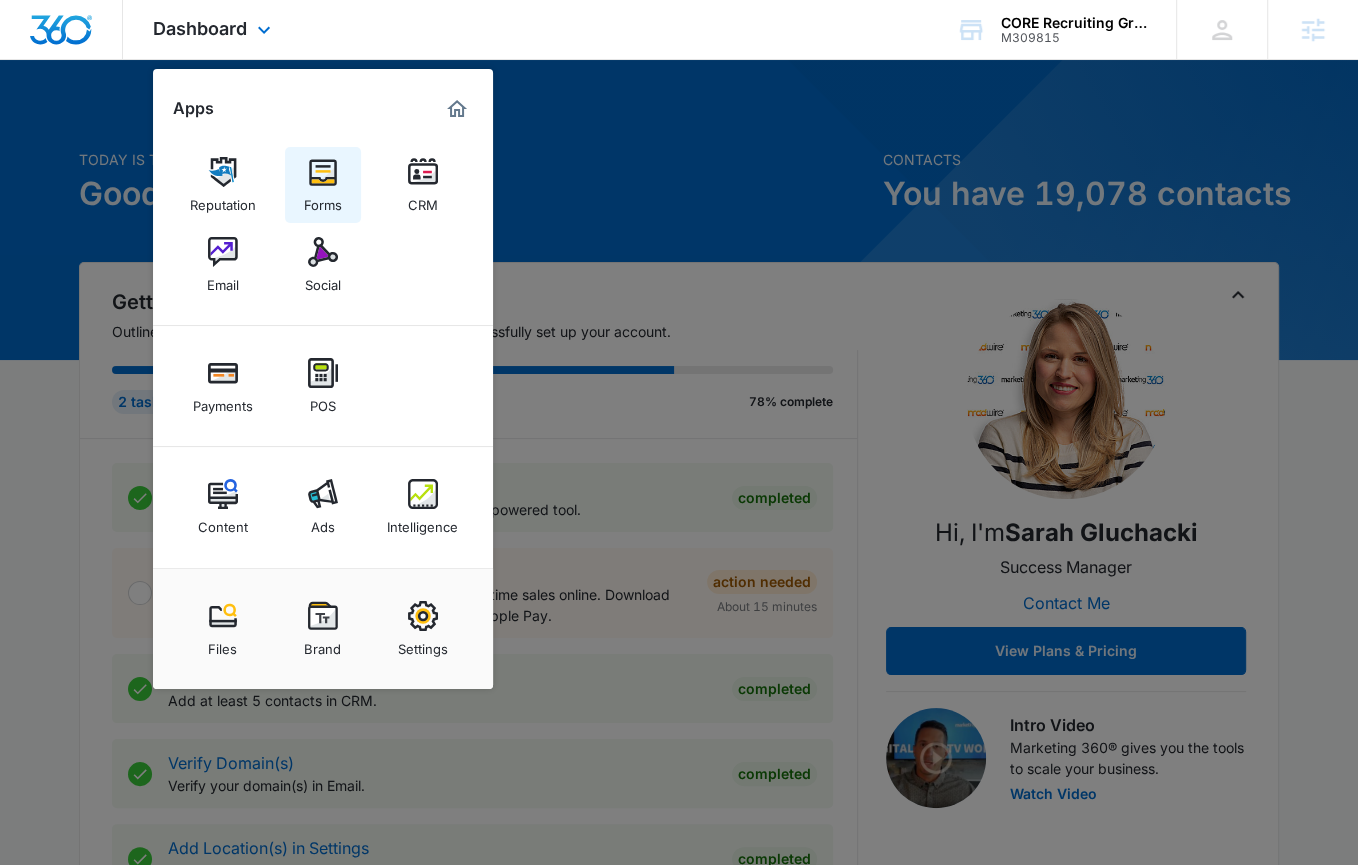 click on "Forms" at bounding box center [323, 200] 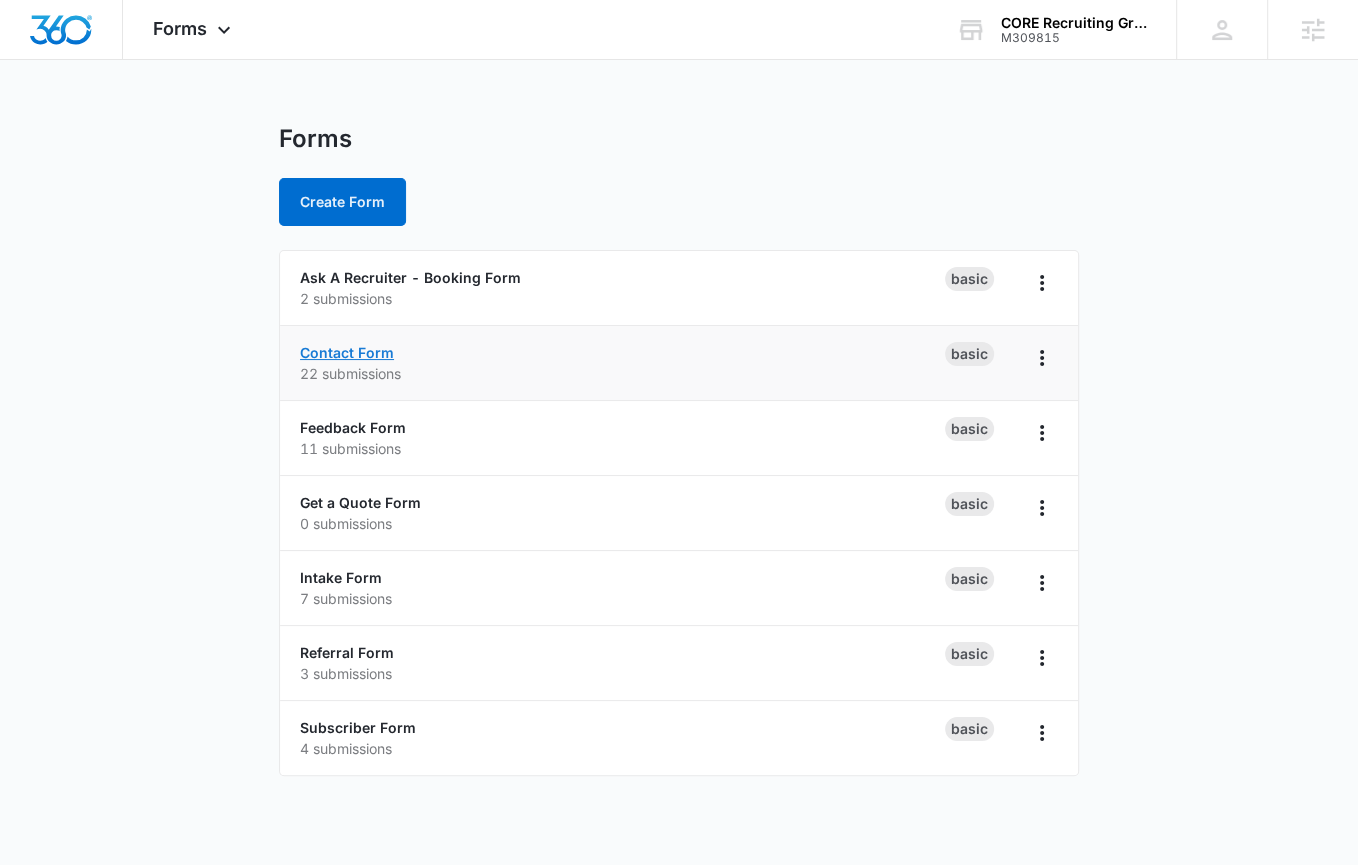 click on "Contact Form" at bounding box center (347, 352) 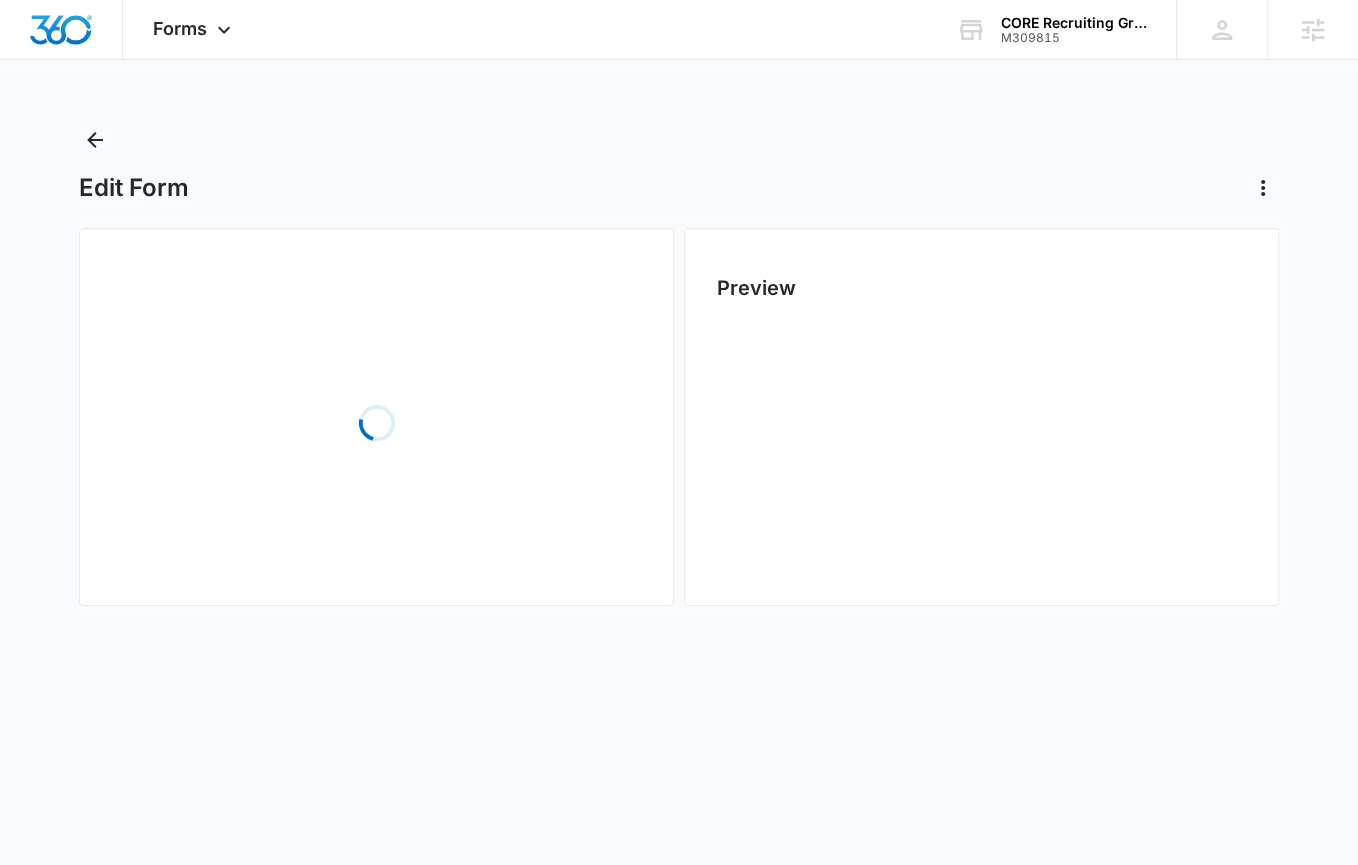 scroll, scrollTop: 0, scrollLeft: 0, axis: both 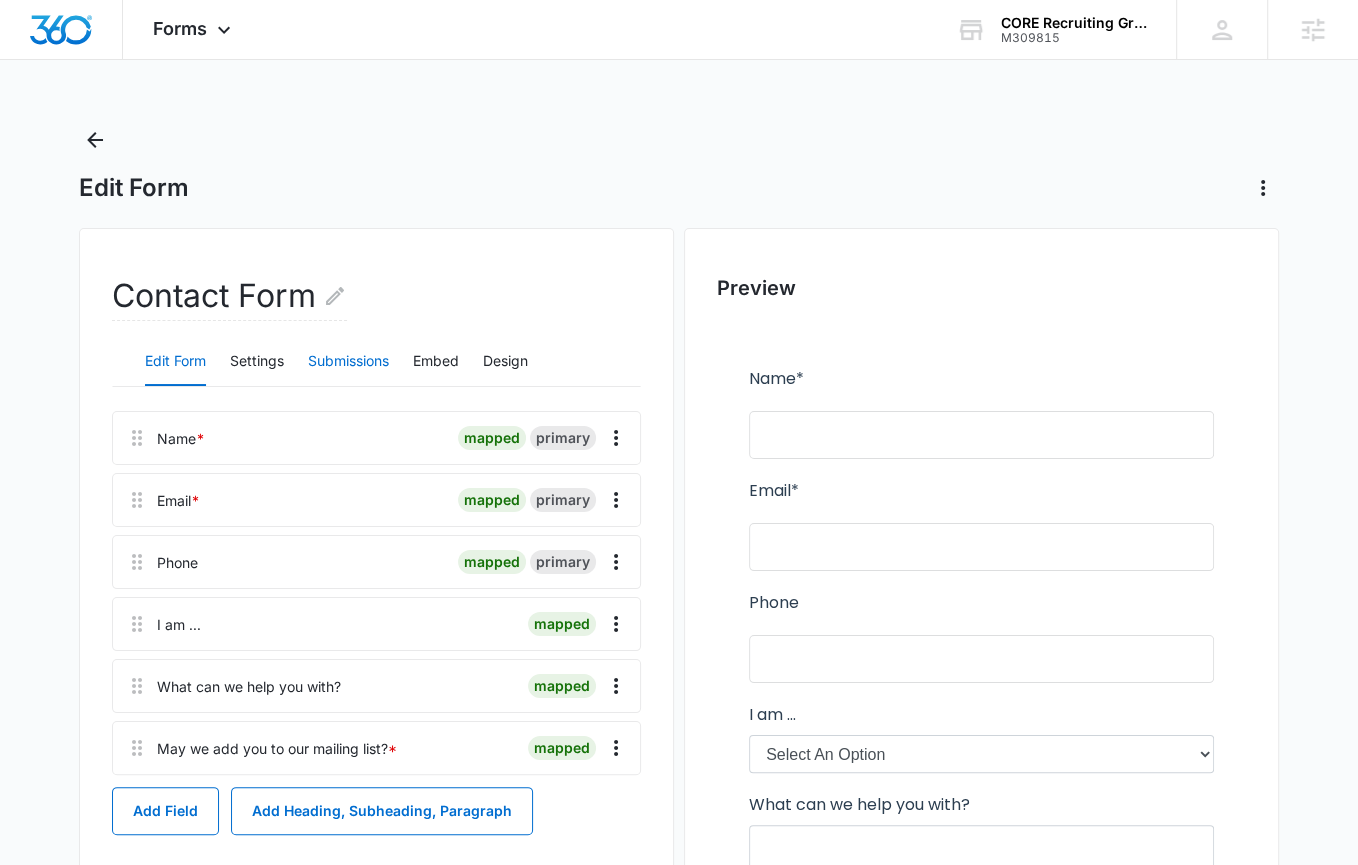 click on "Submissions" at bounding box center [348, 362] 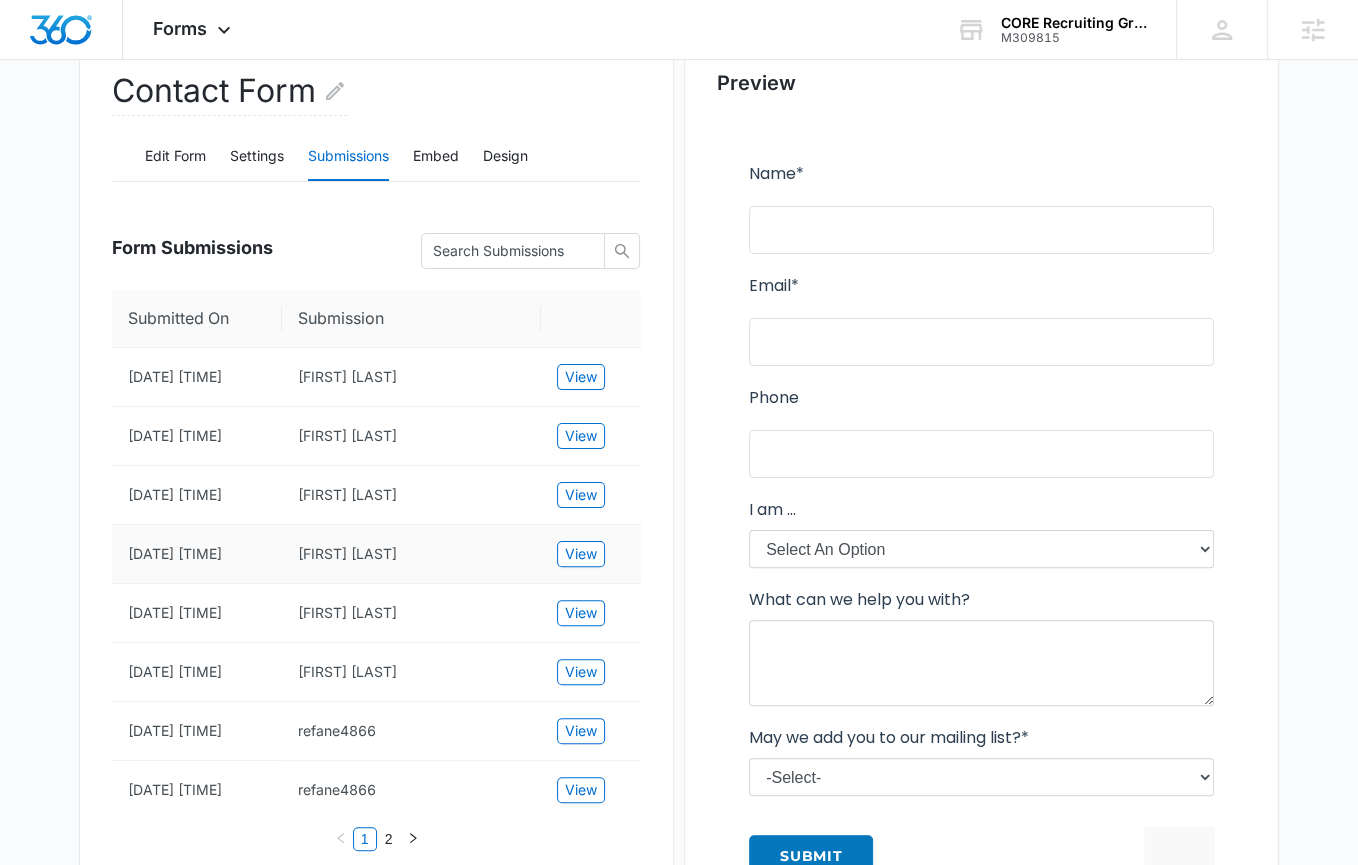scroll, scrollTop: 215, scrollLeft: 0, axis: vertical 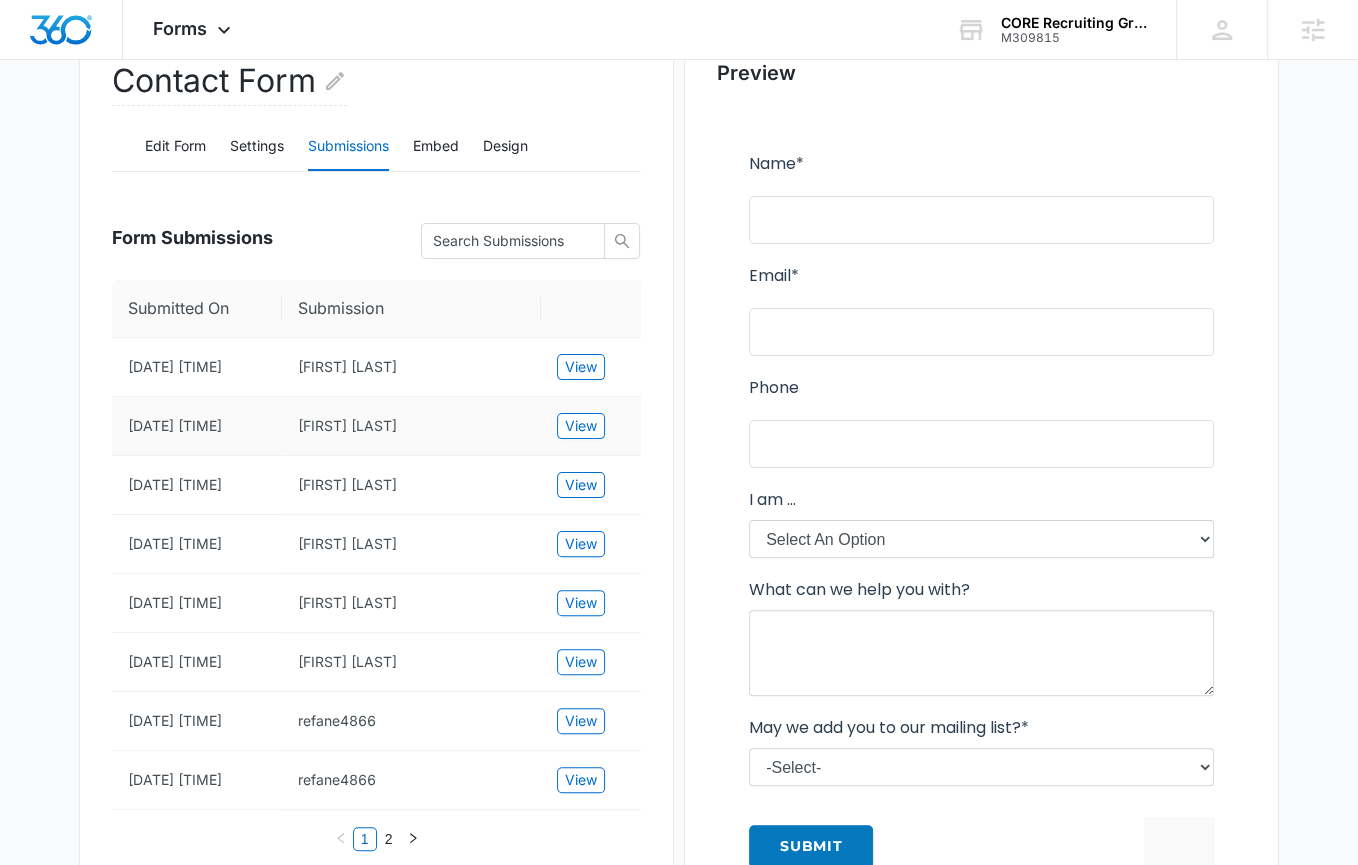 click on "View" at bounding box center [591, 426] 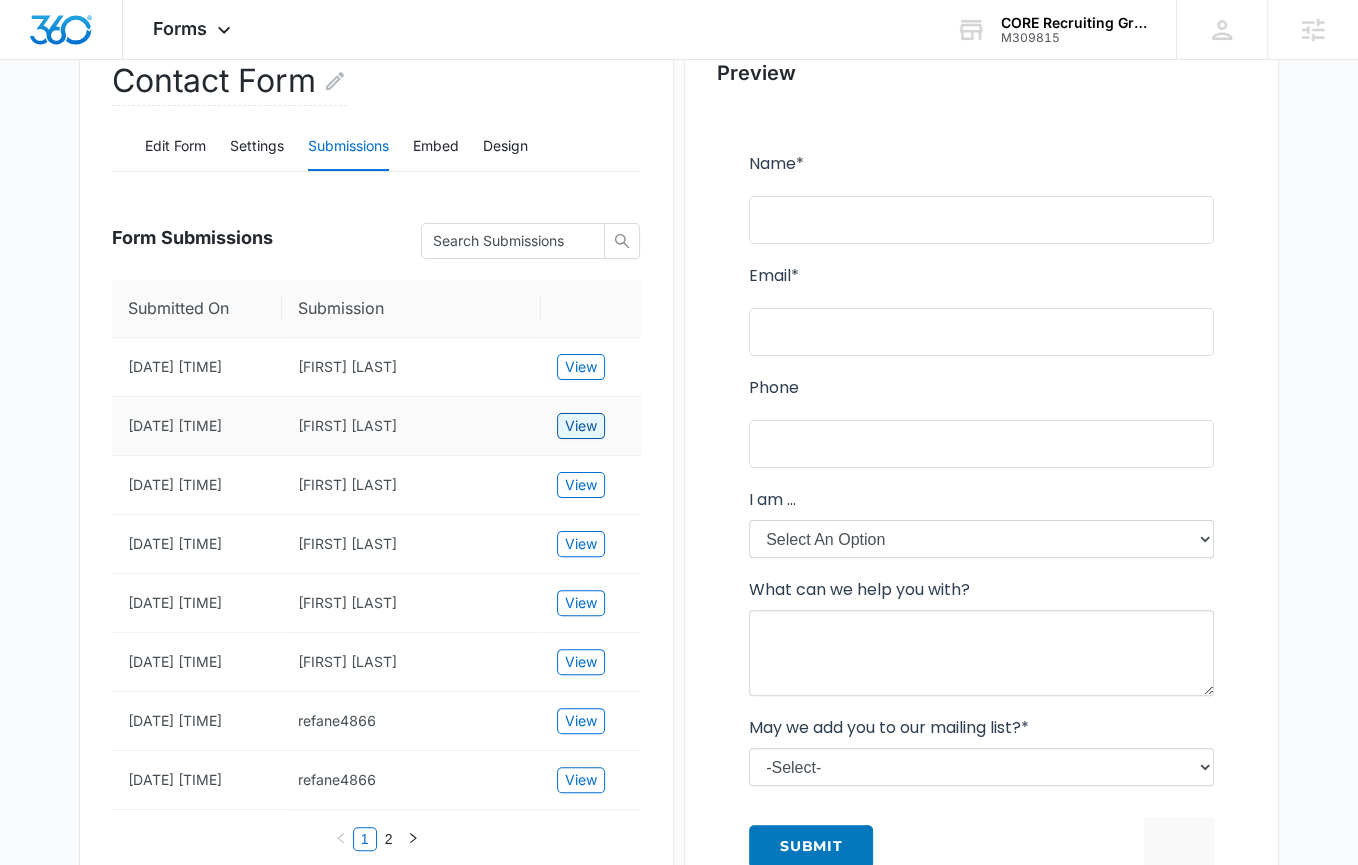 click on "View" at bounding box center (581, 426) 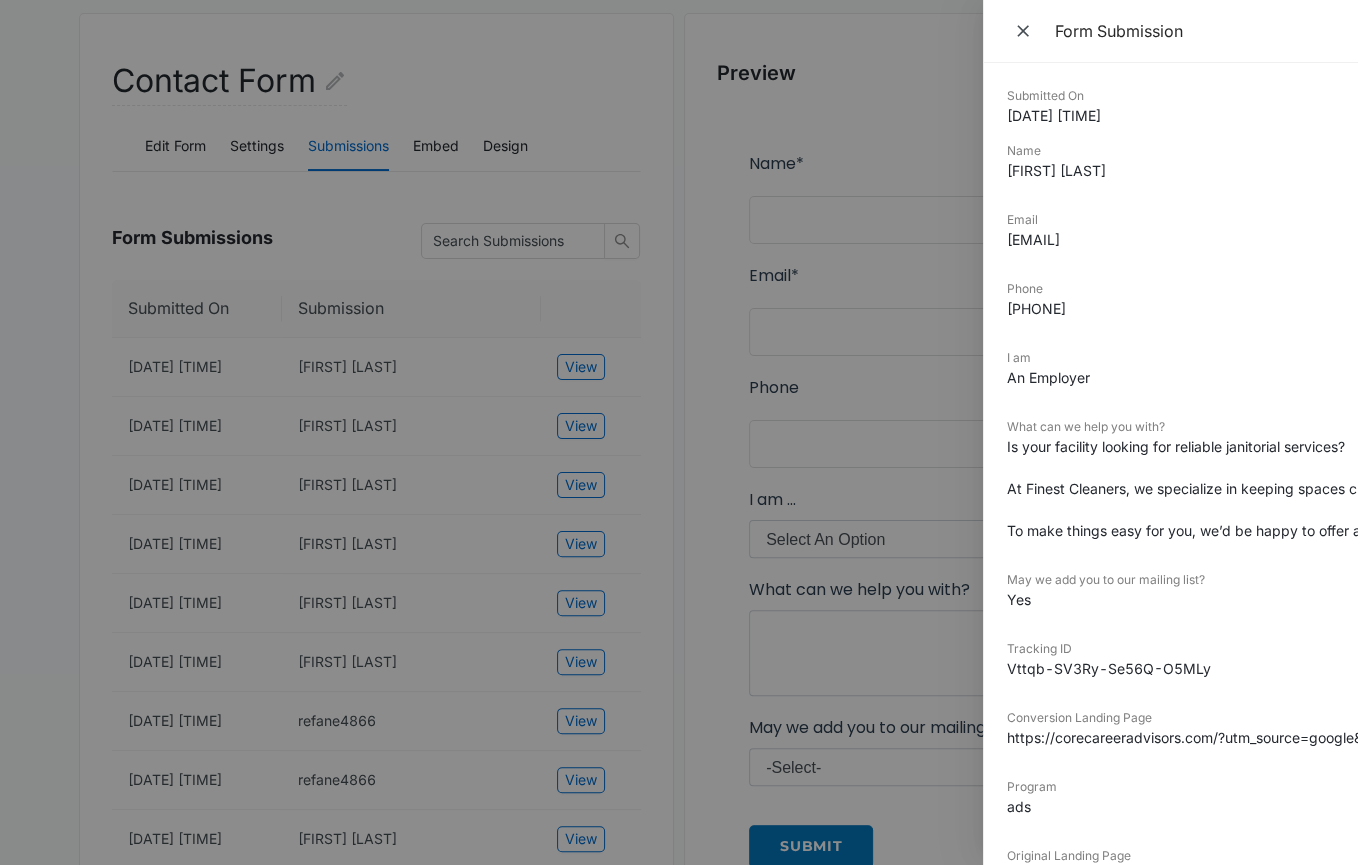 click at bounding box center [679, 432] 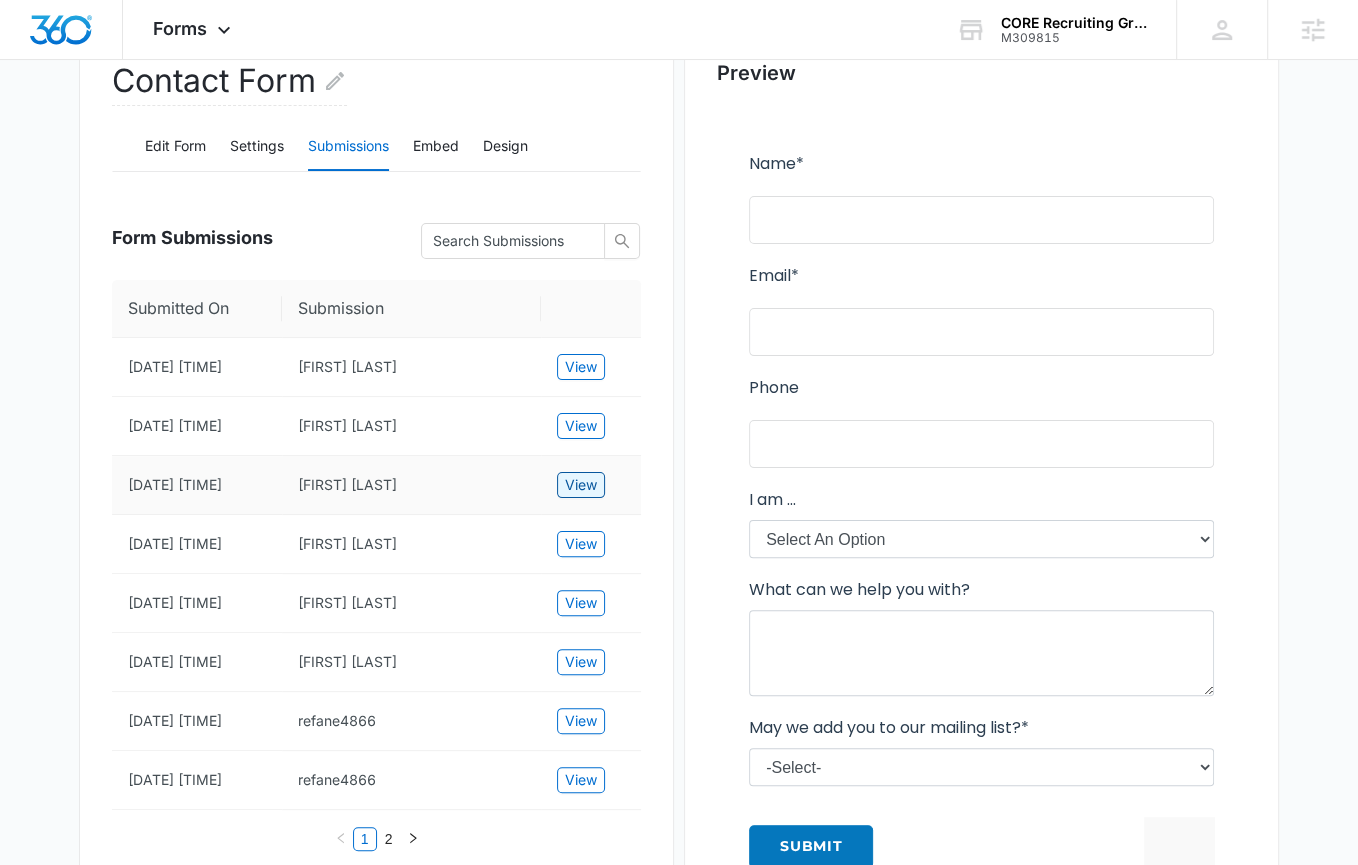 click on "View" at bounding box center (581, 485) 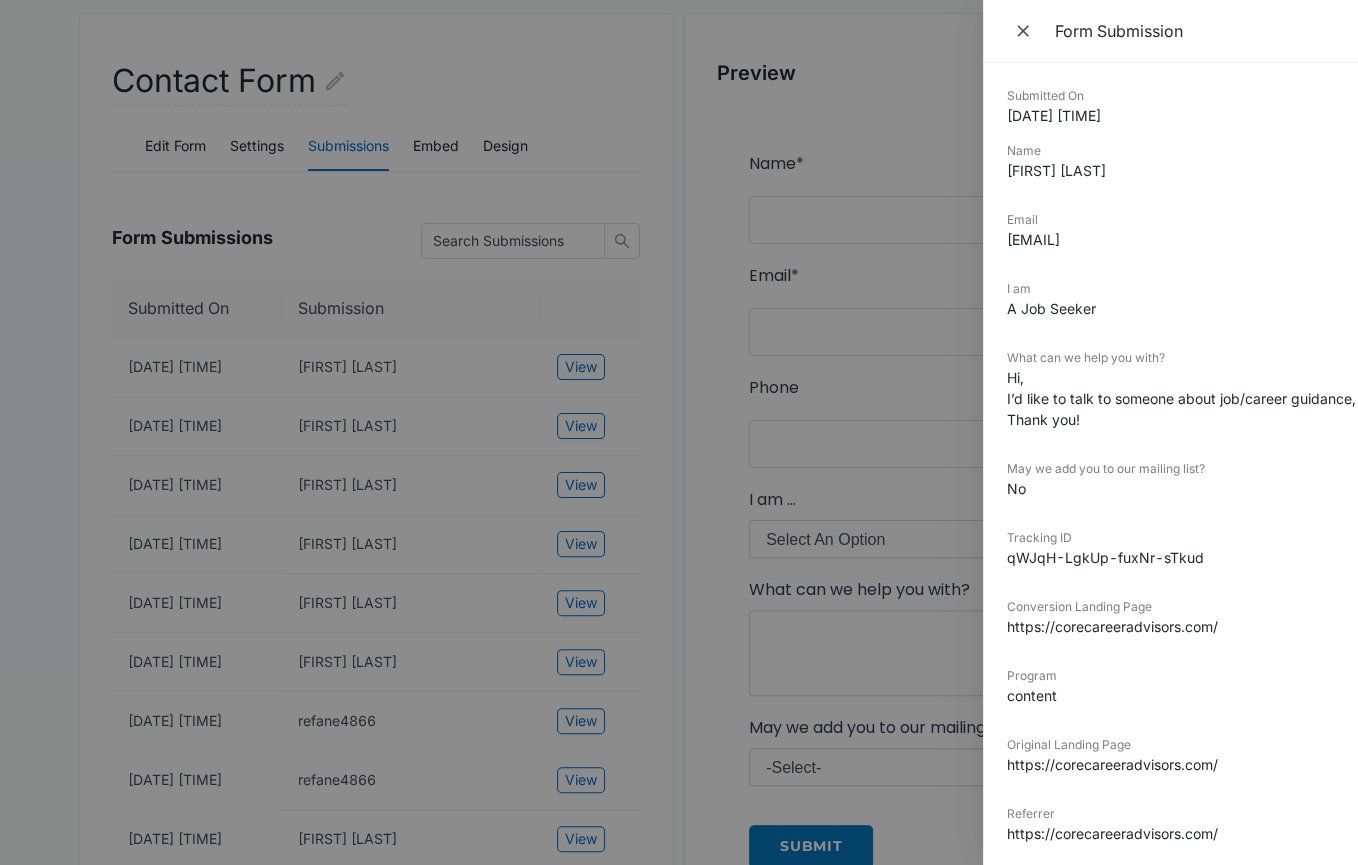 click at bounding box center [679, 432] 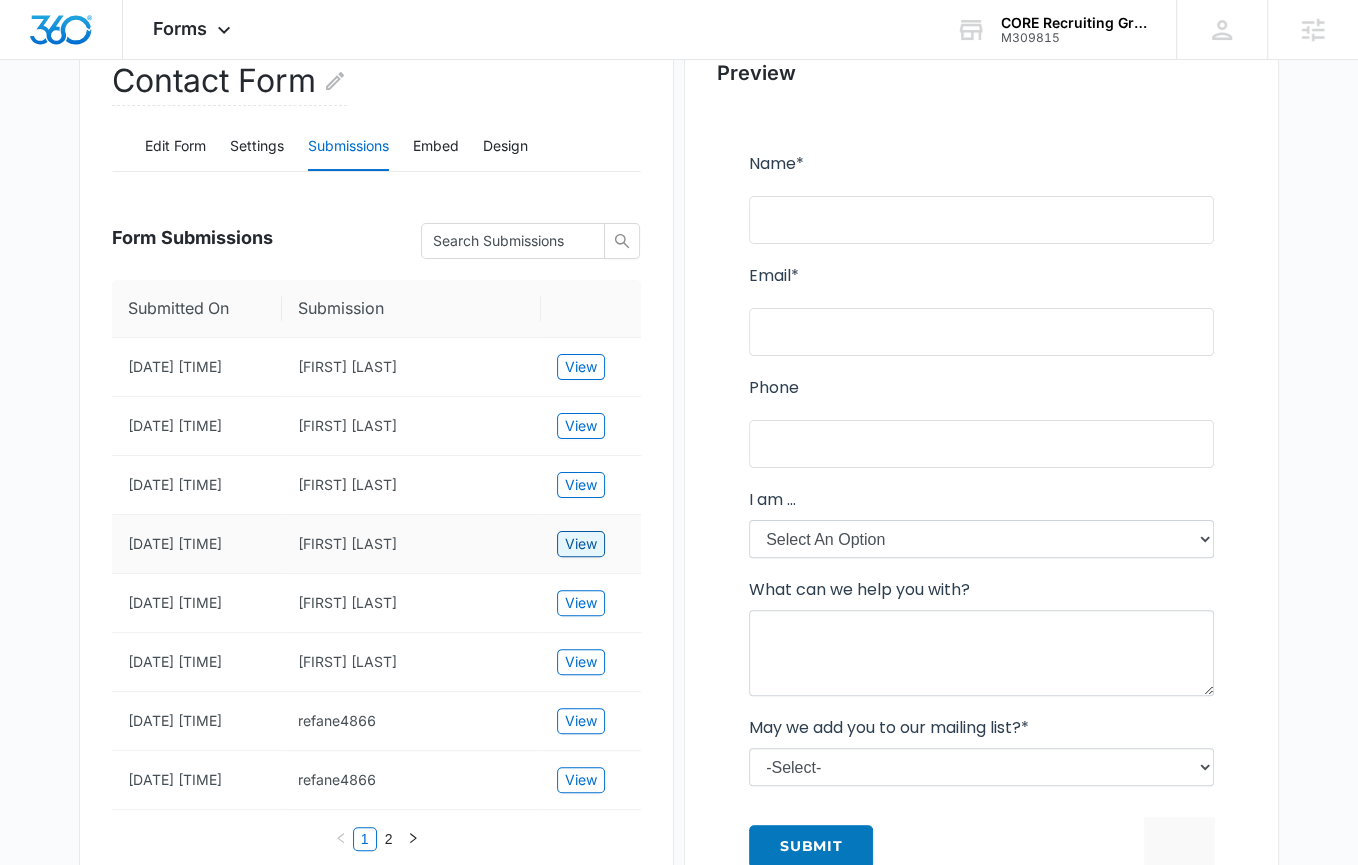 click on "View" at bounding box center (581, 544) 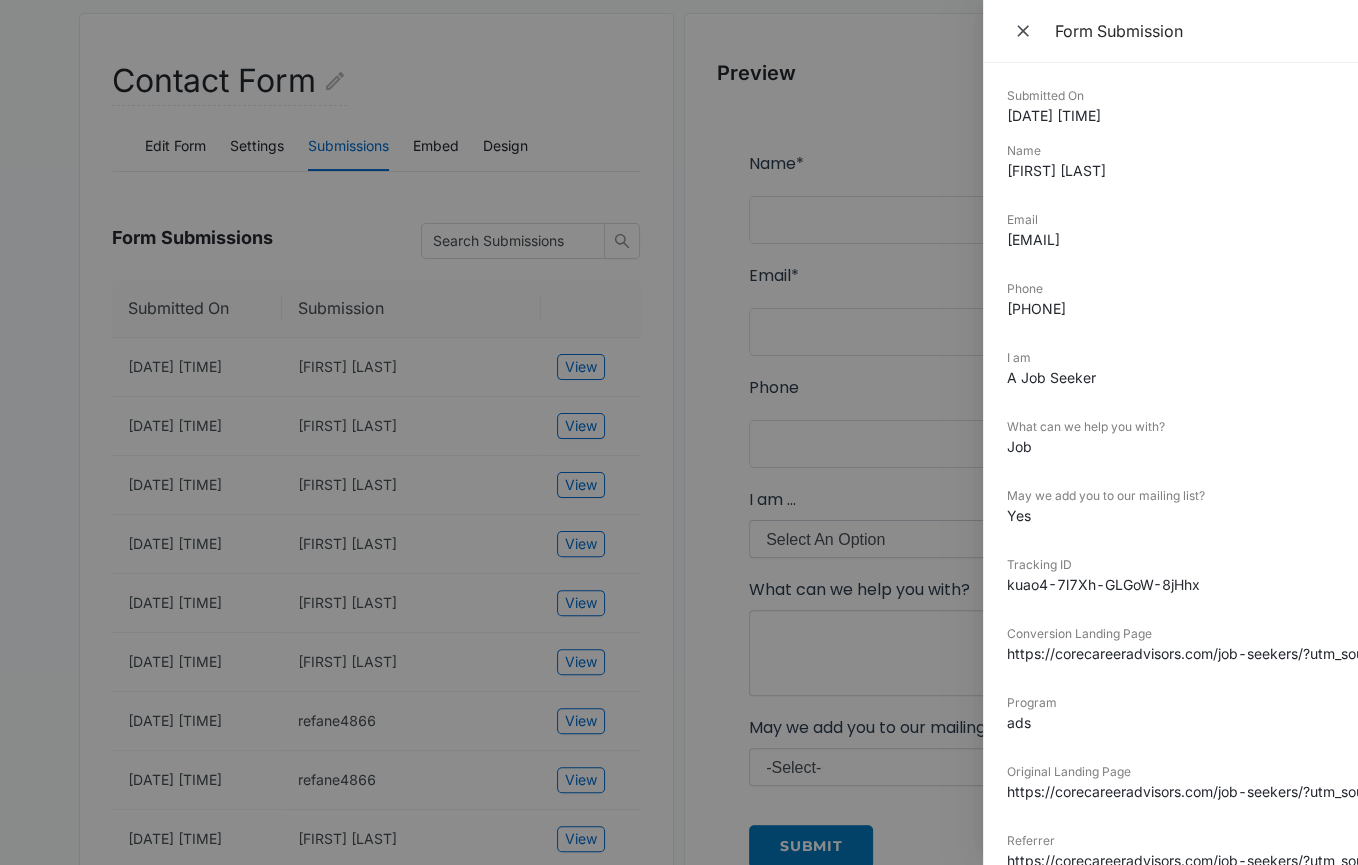 drag, startPoint x: 1126, startPoint y: 168, endPoint x: 1003, endPoint y: 168, distance: 123 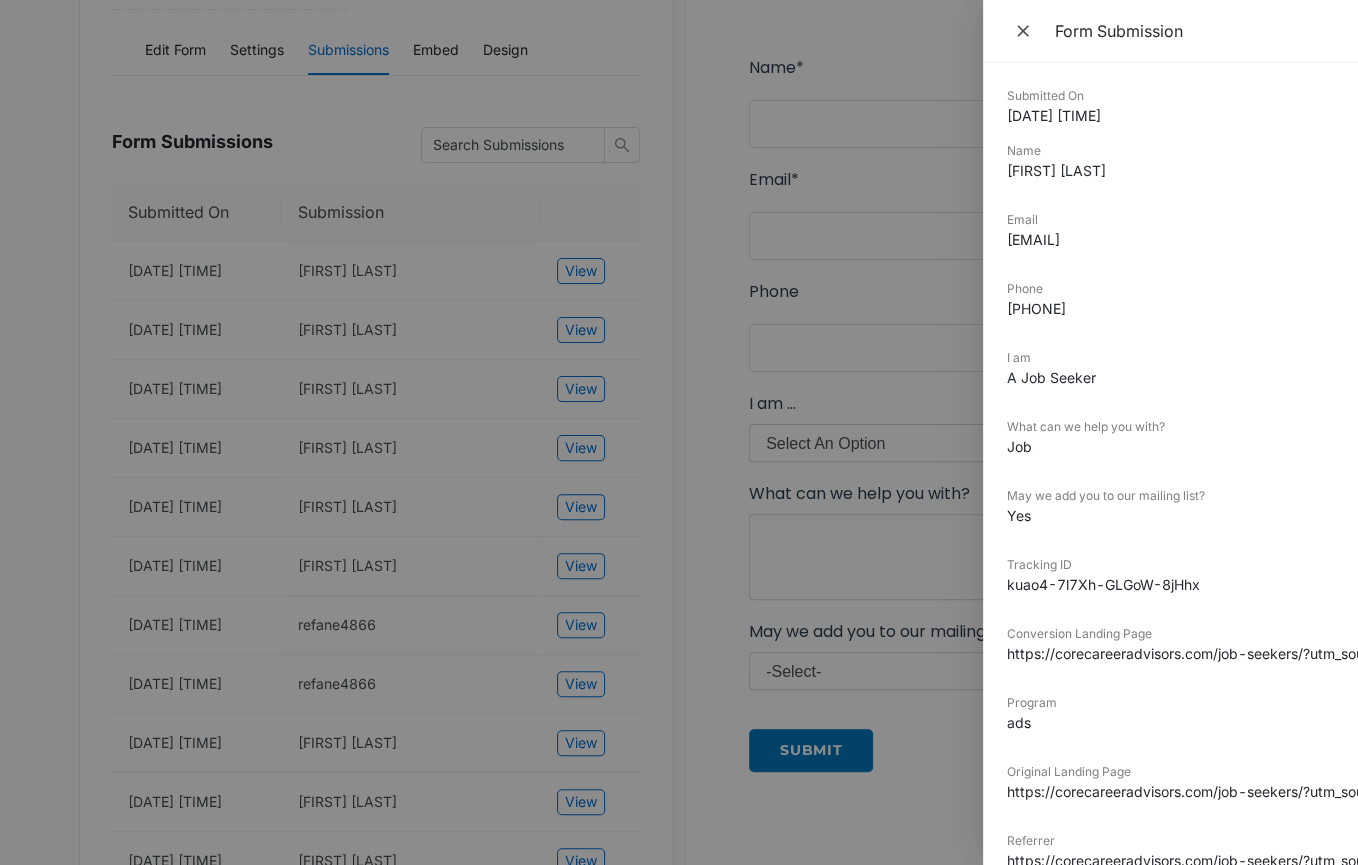 scroll, scrollTop: 313, scrollLeft: 0, axis: vertical 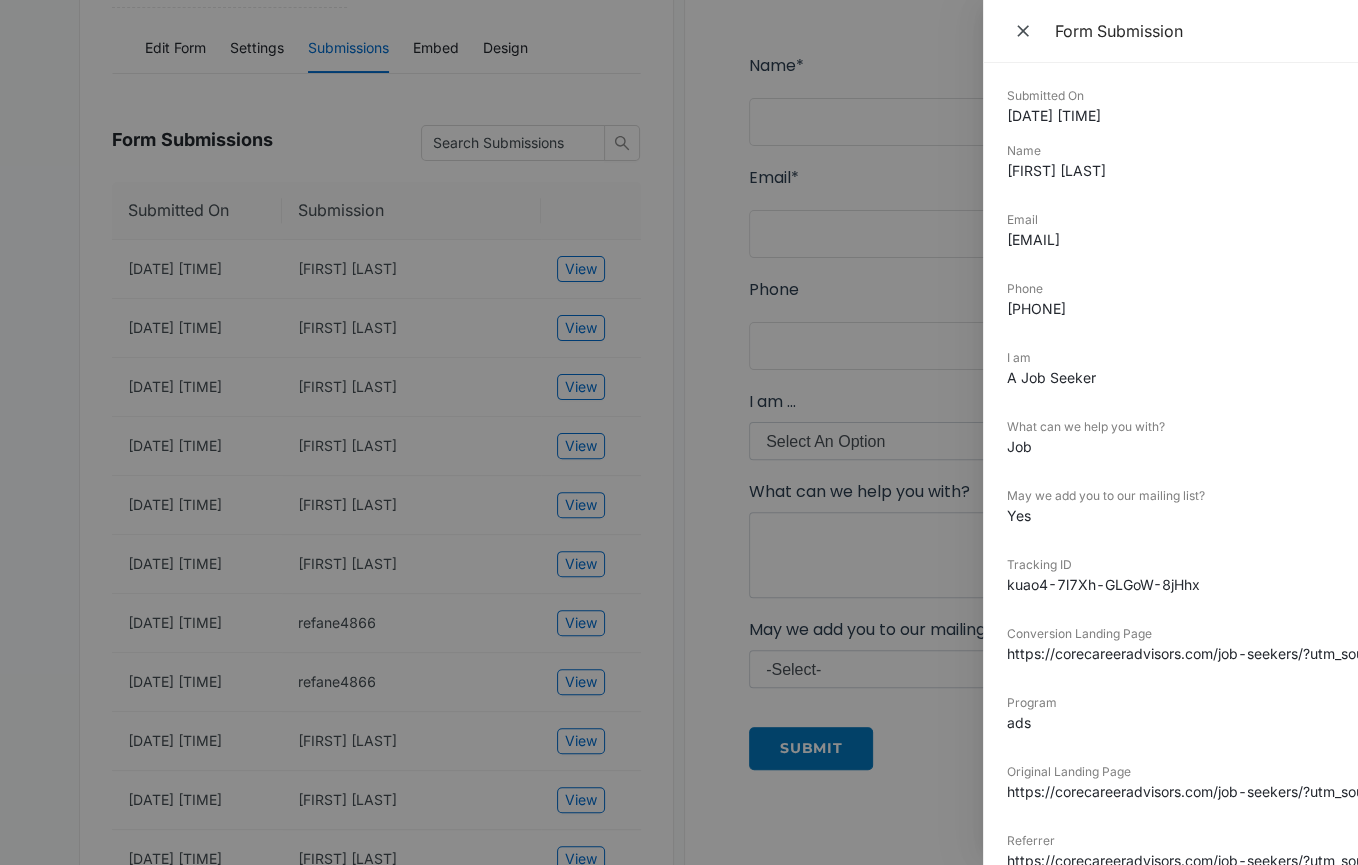 click at bounding box center (679, 432) 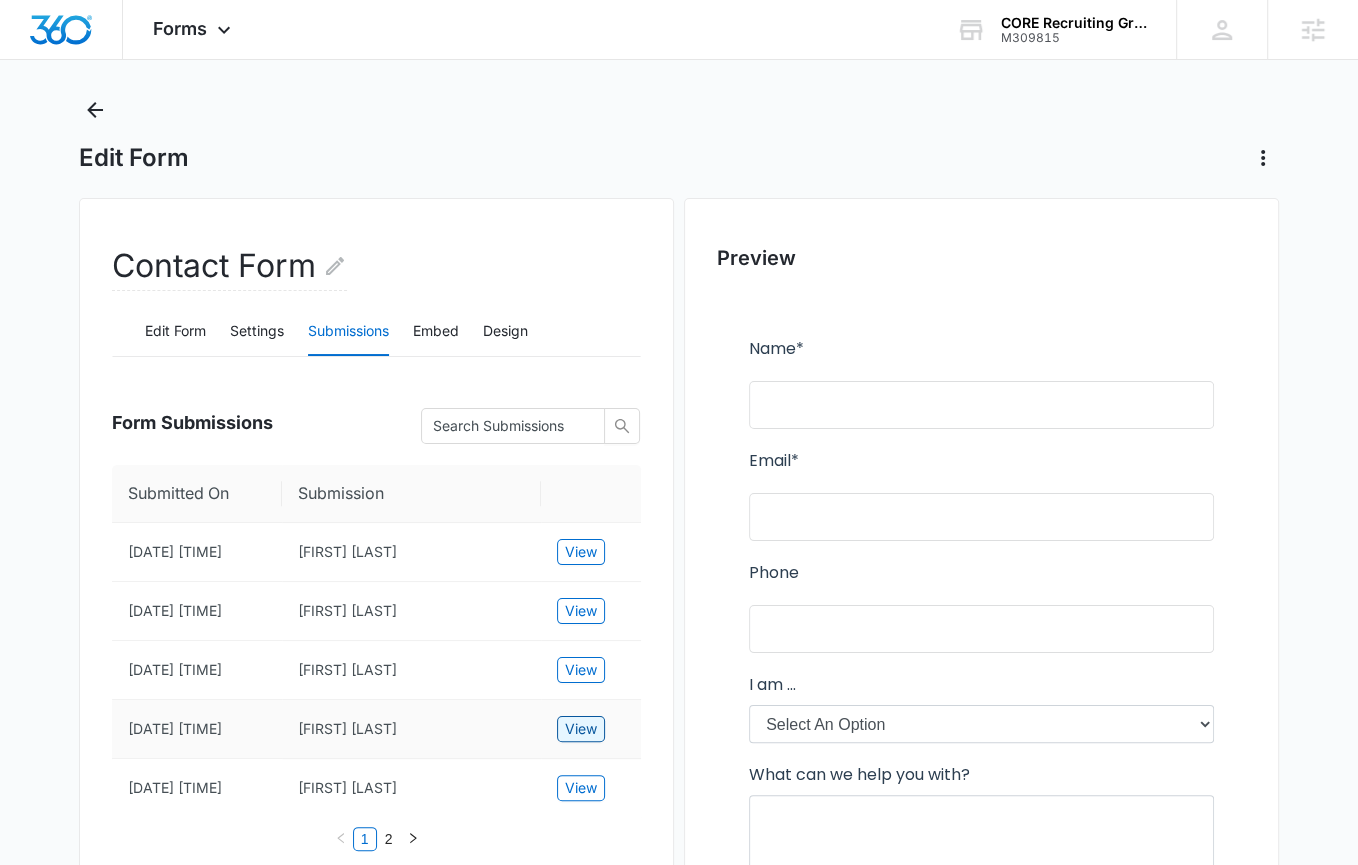 scroll, scrollTop: 0, scrollLeft: 0, axis: both 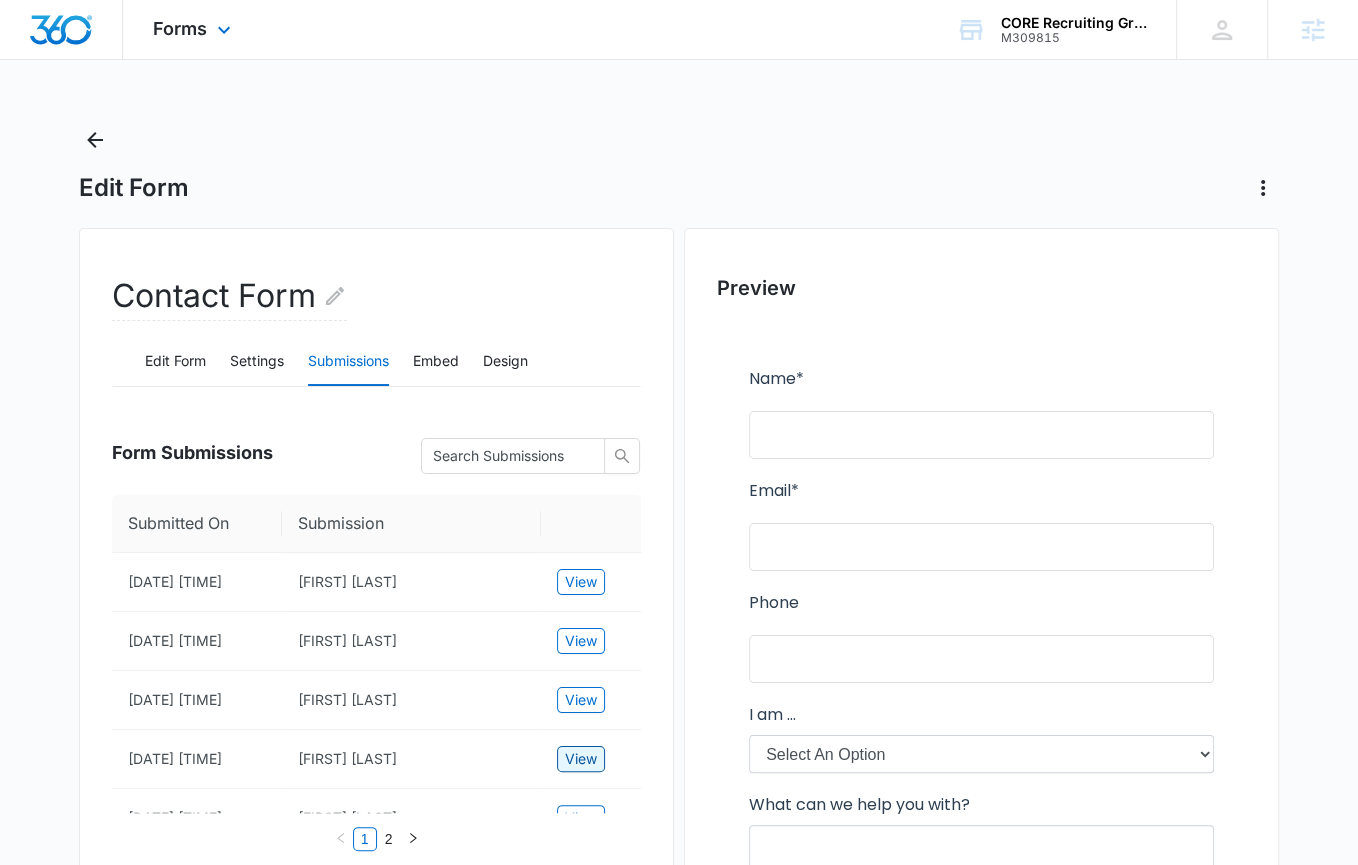 type 